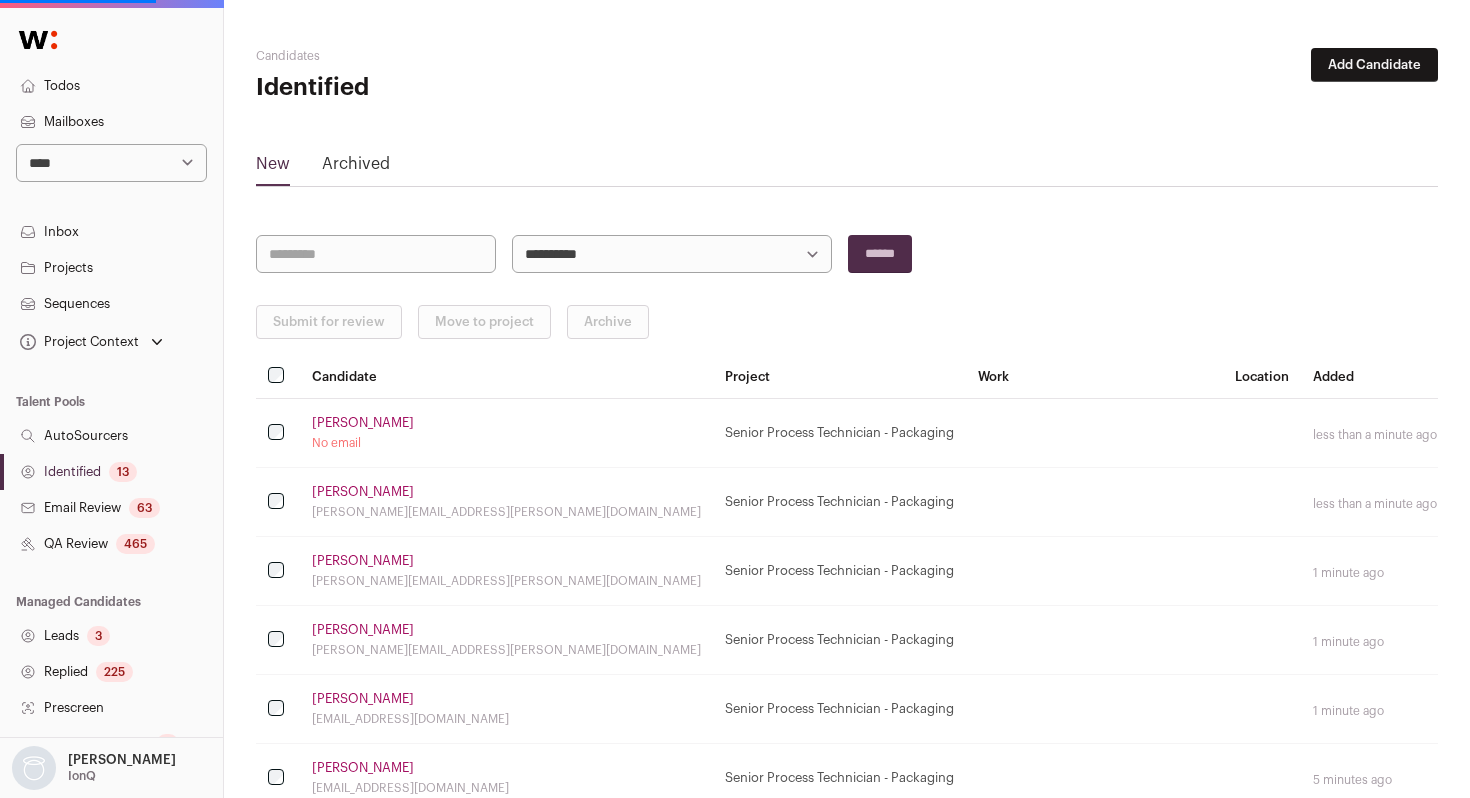 scroll, scrollTop: 0, scrollLeft: 0, axis: both 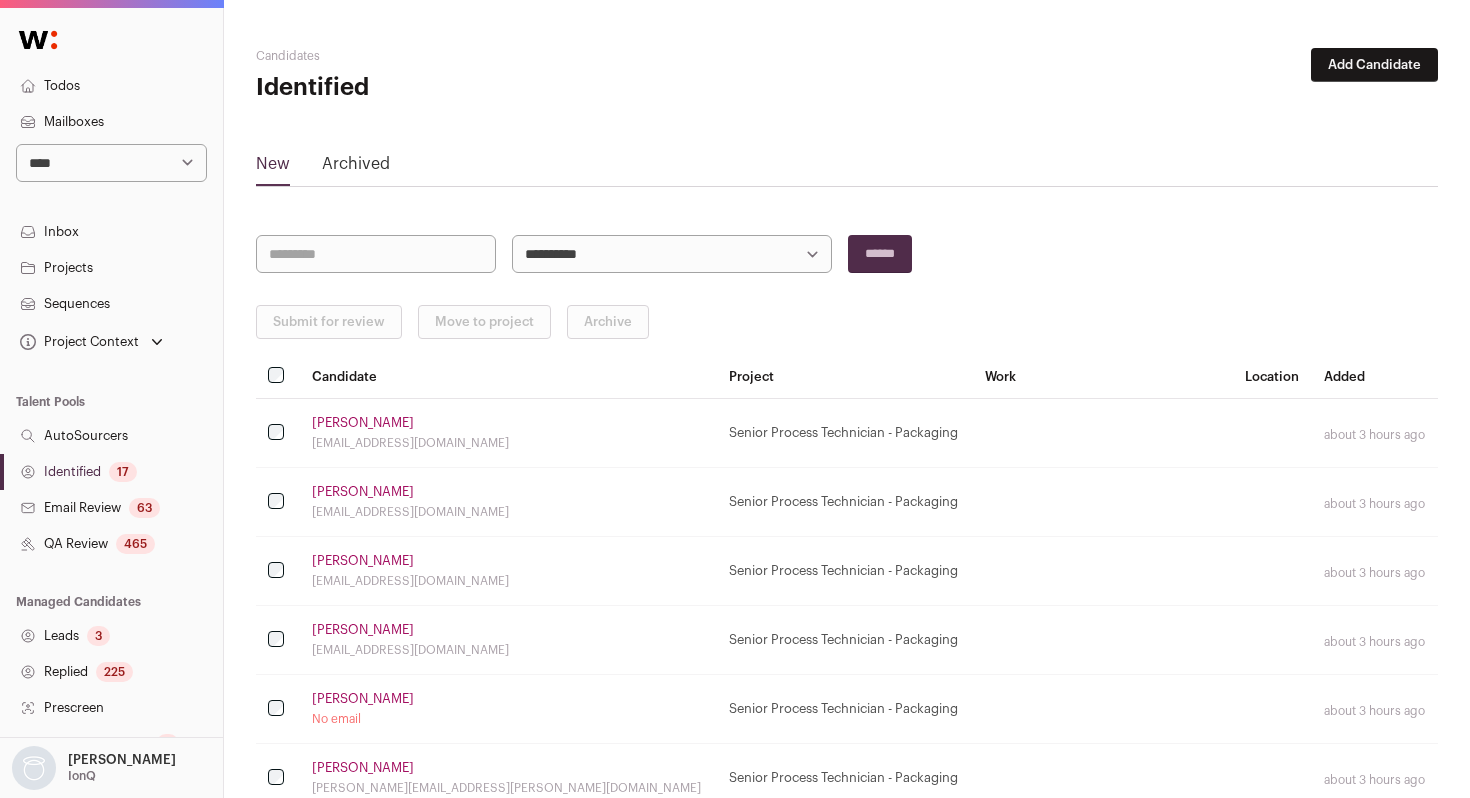click on "Identified
17" at bounding box center [111, 472] 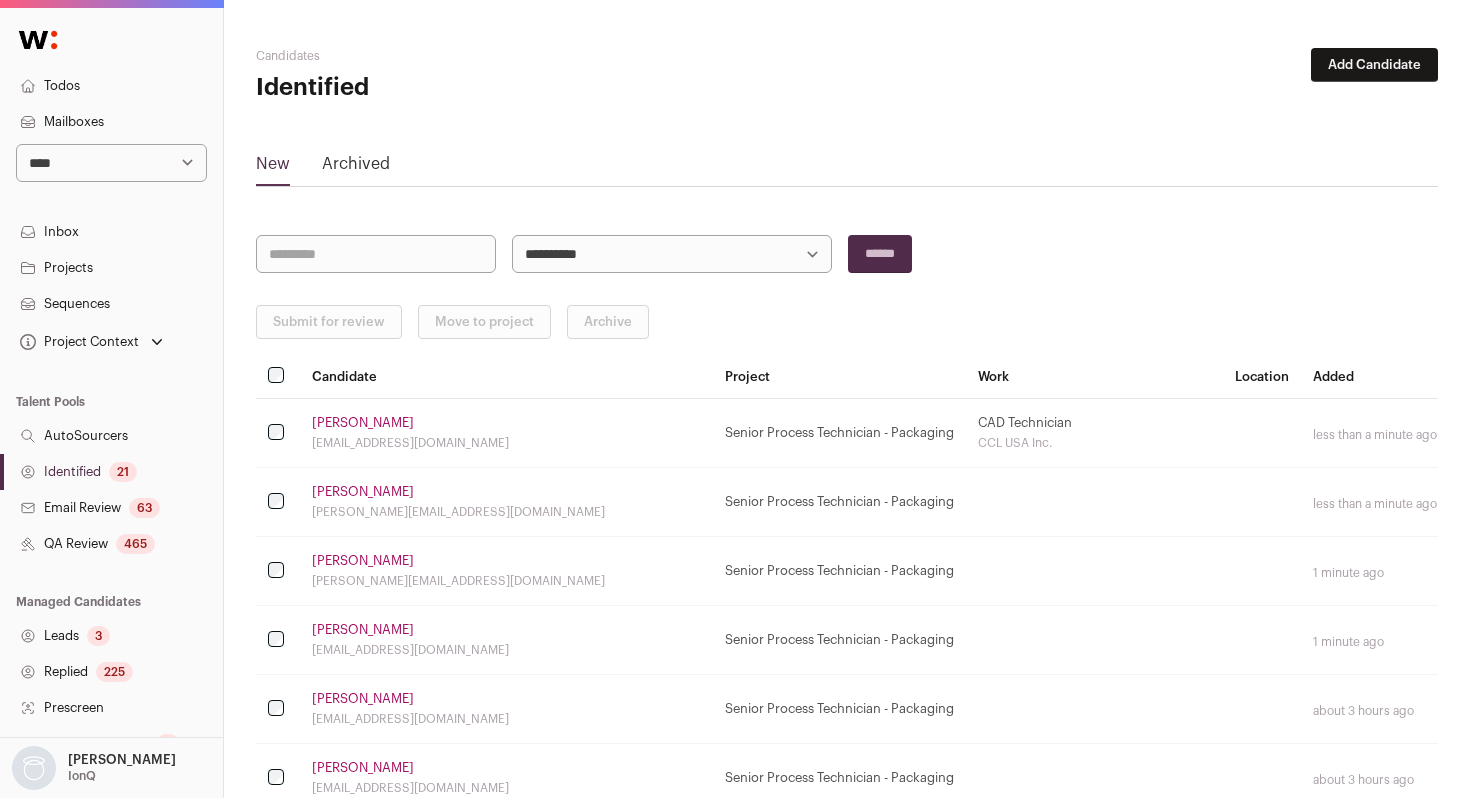 click on "Identified
21" at bounding box center [111, 472] 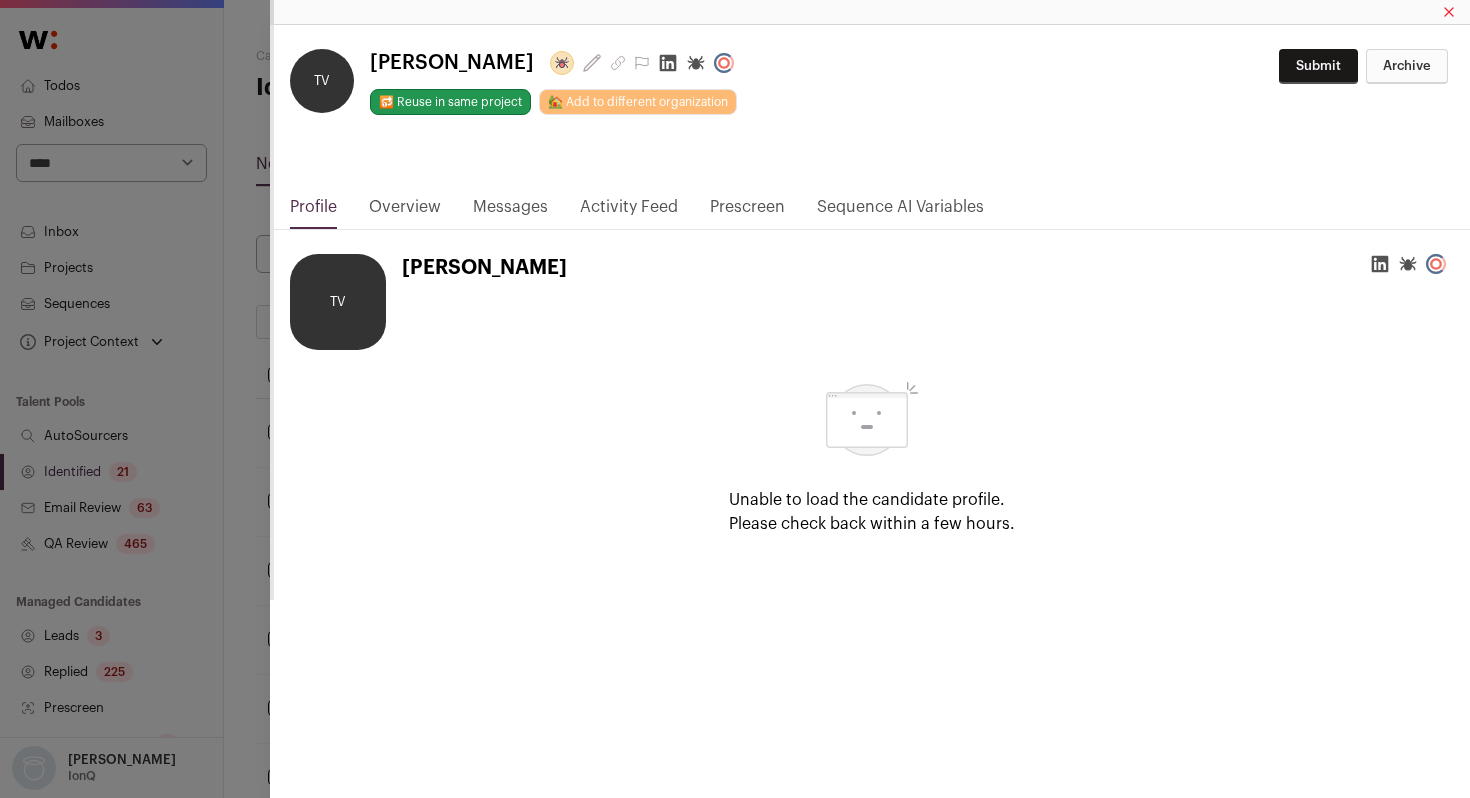 click 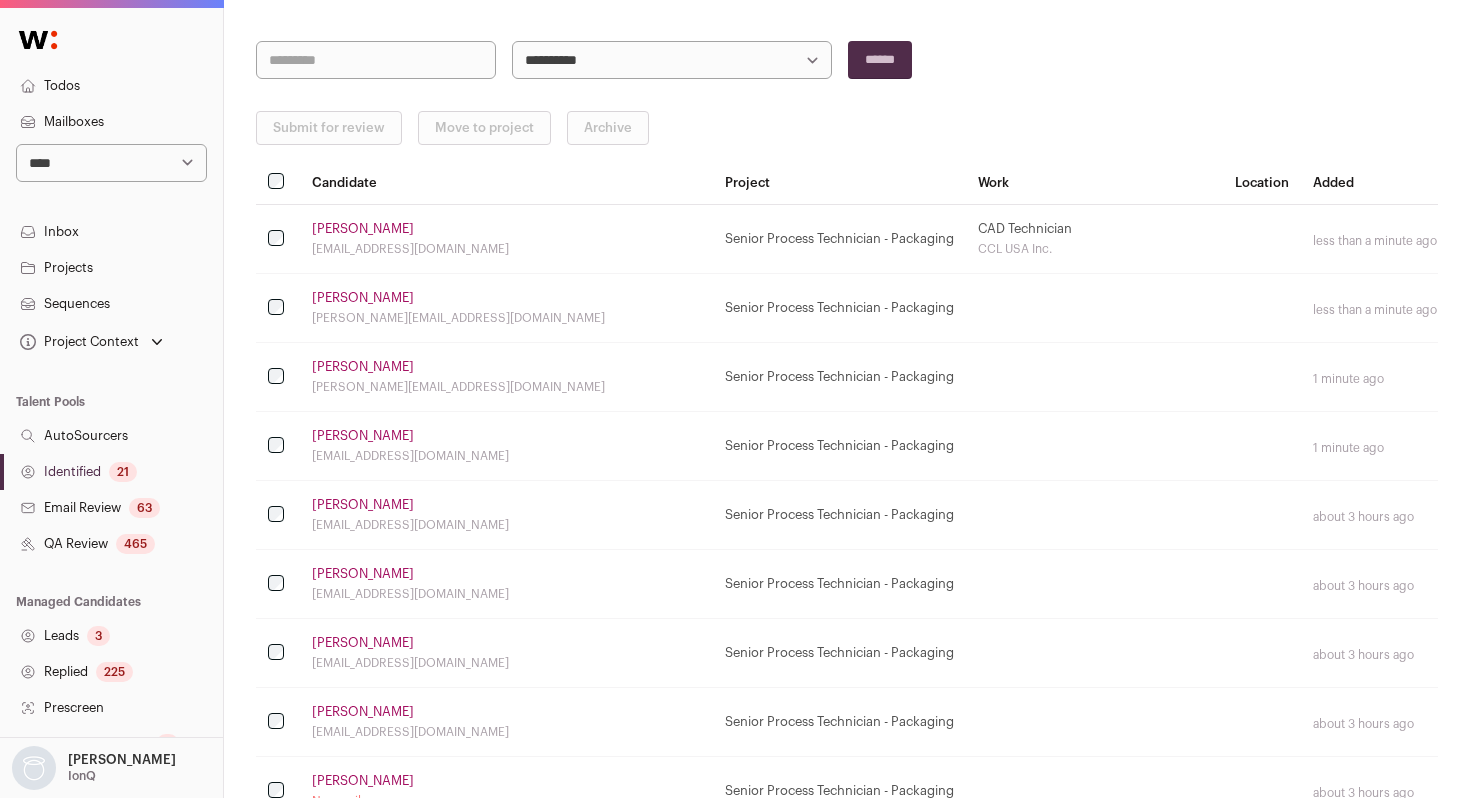 scroll, scrollTop: 208, scrollLeft: 0, axis: vertical 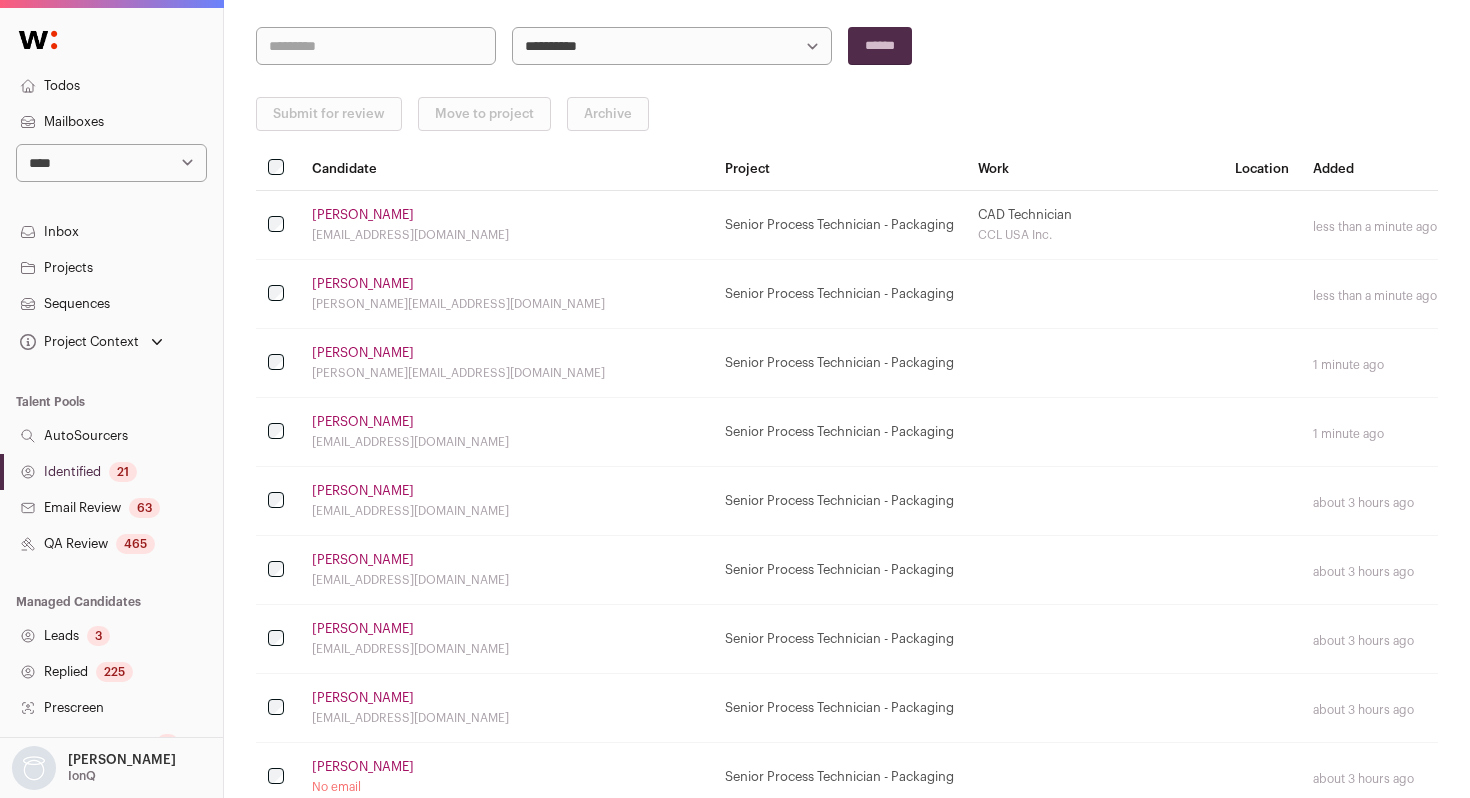 click on "[PERSON_NAME]
[PERSON_NAME][EMAIL_ADDRESS][DOMAIN_NAME]" at bounding box center (506, 363) 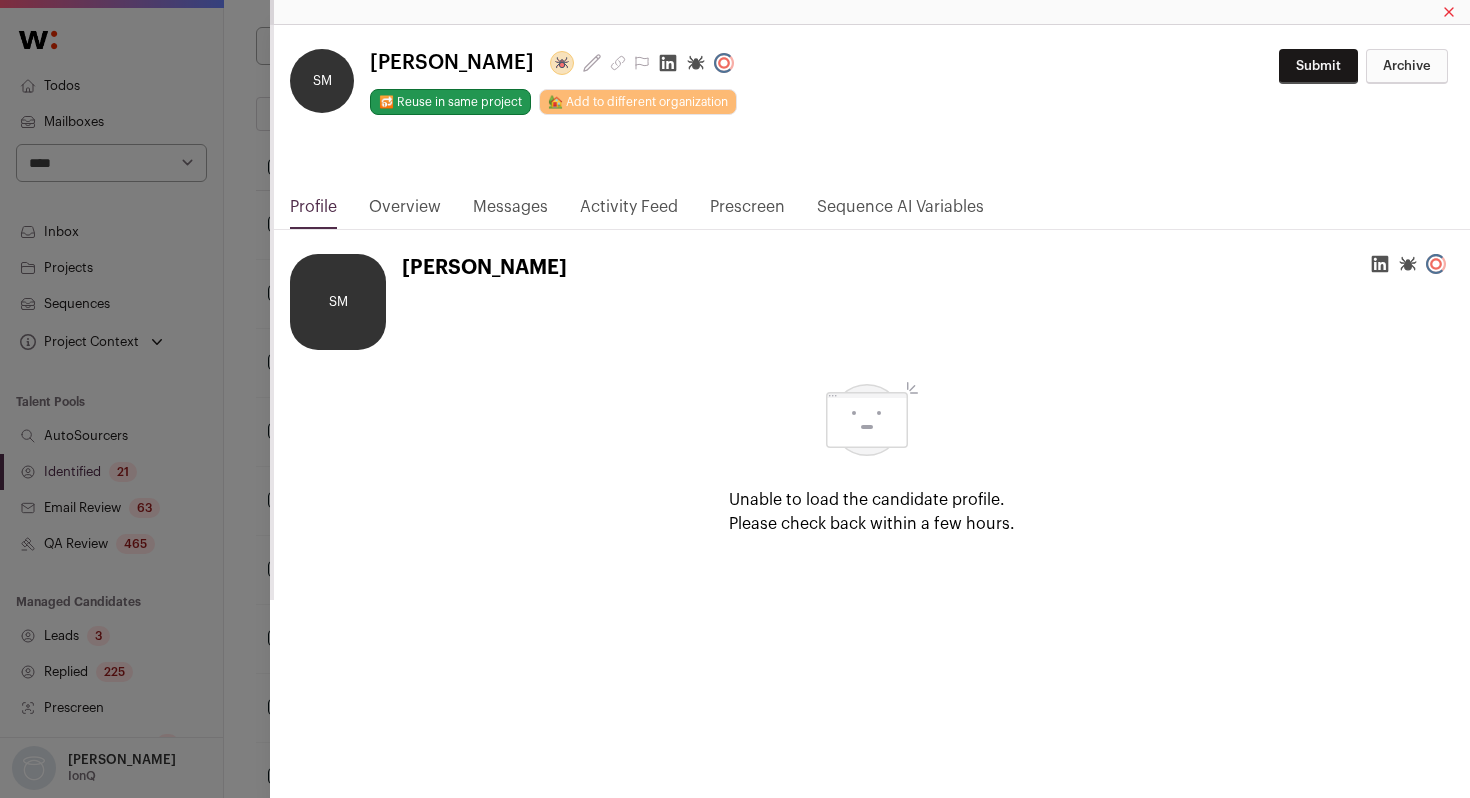 click 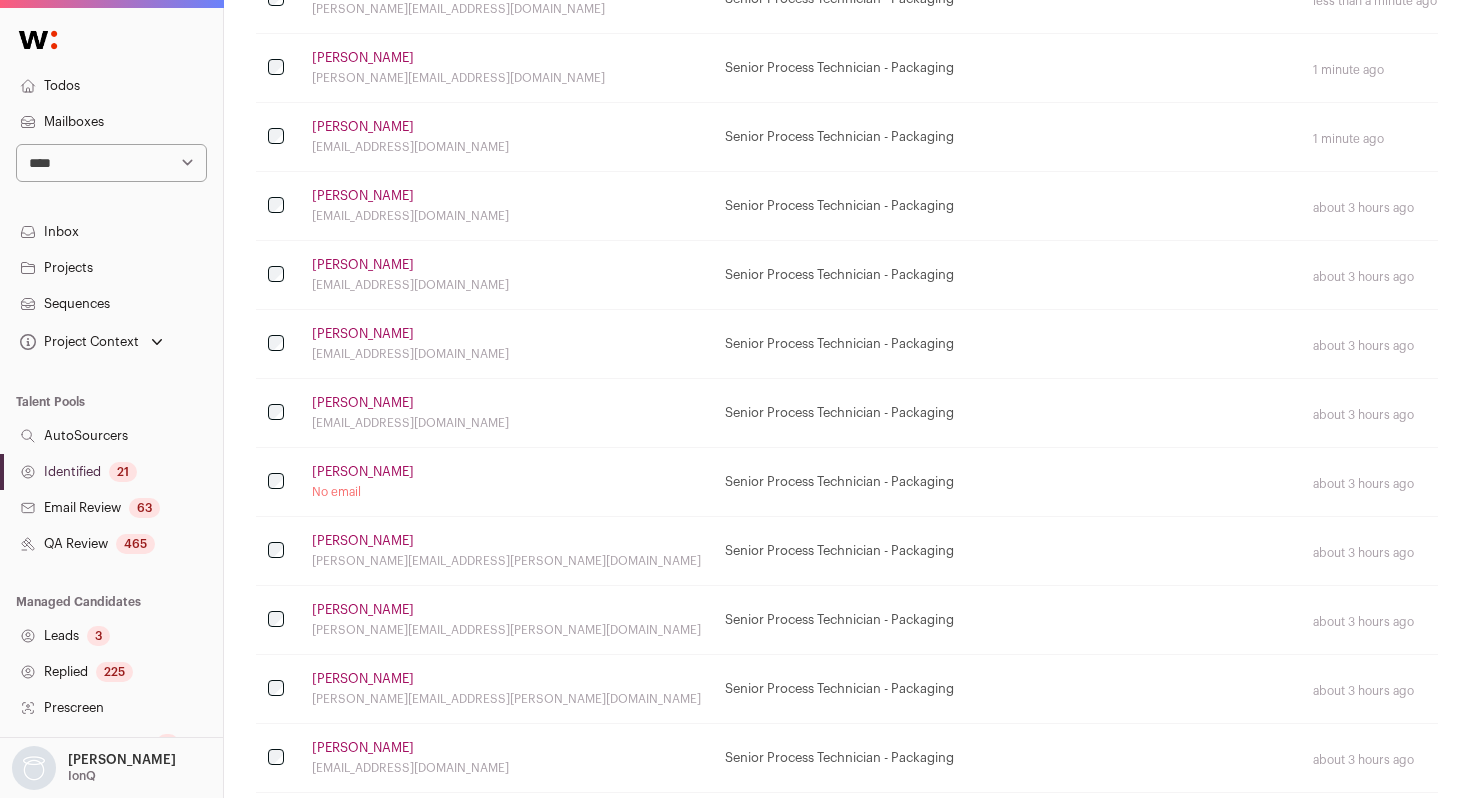 scroll, scrollTop: 512, scrollLeft: 0, axis: vertical 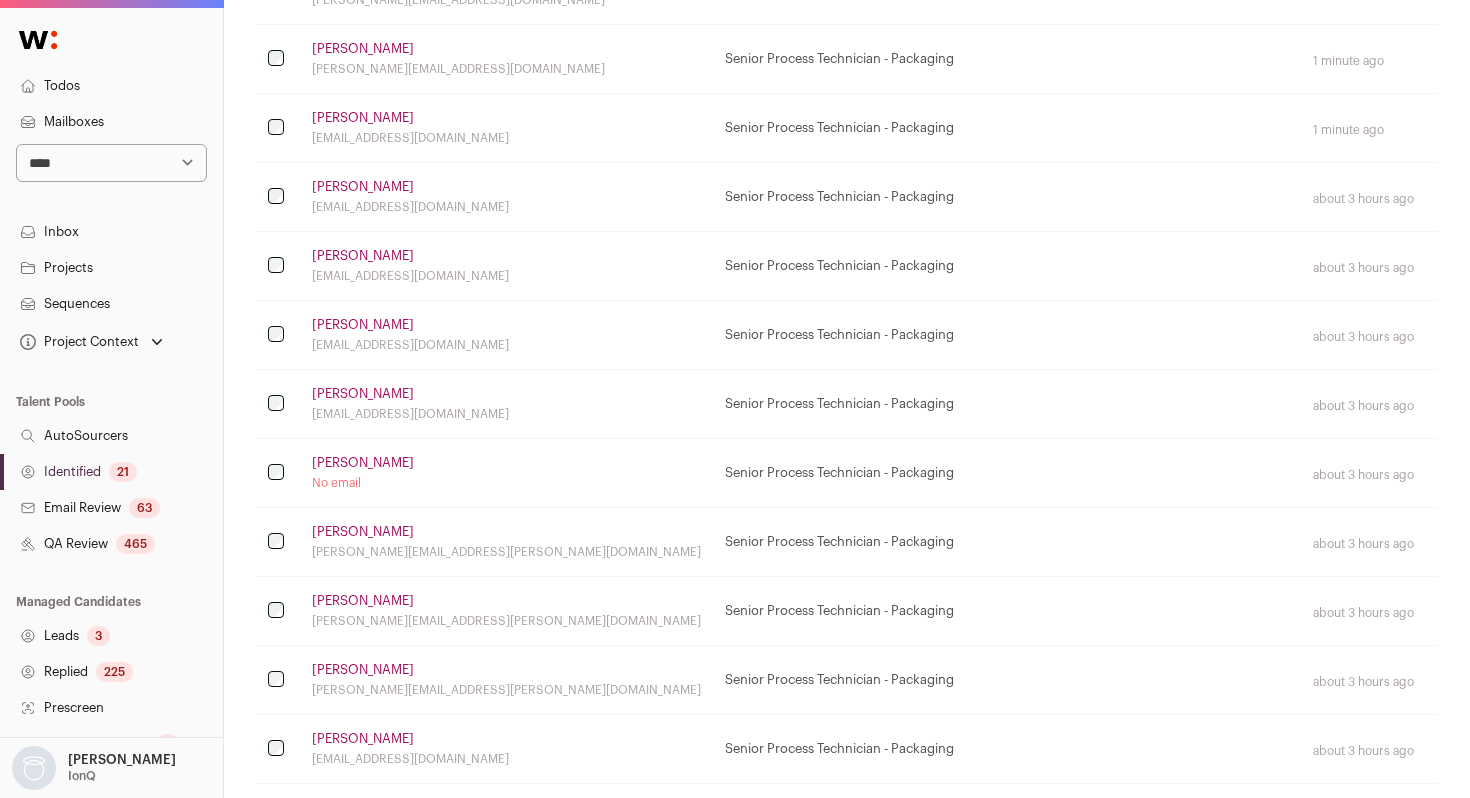 click on "[PERSON_NAME]" at bounding box center (363, 394) 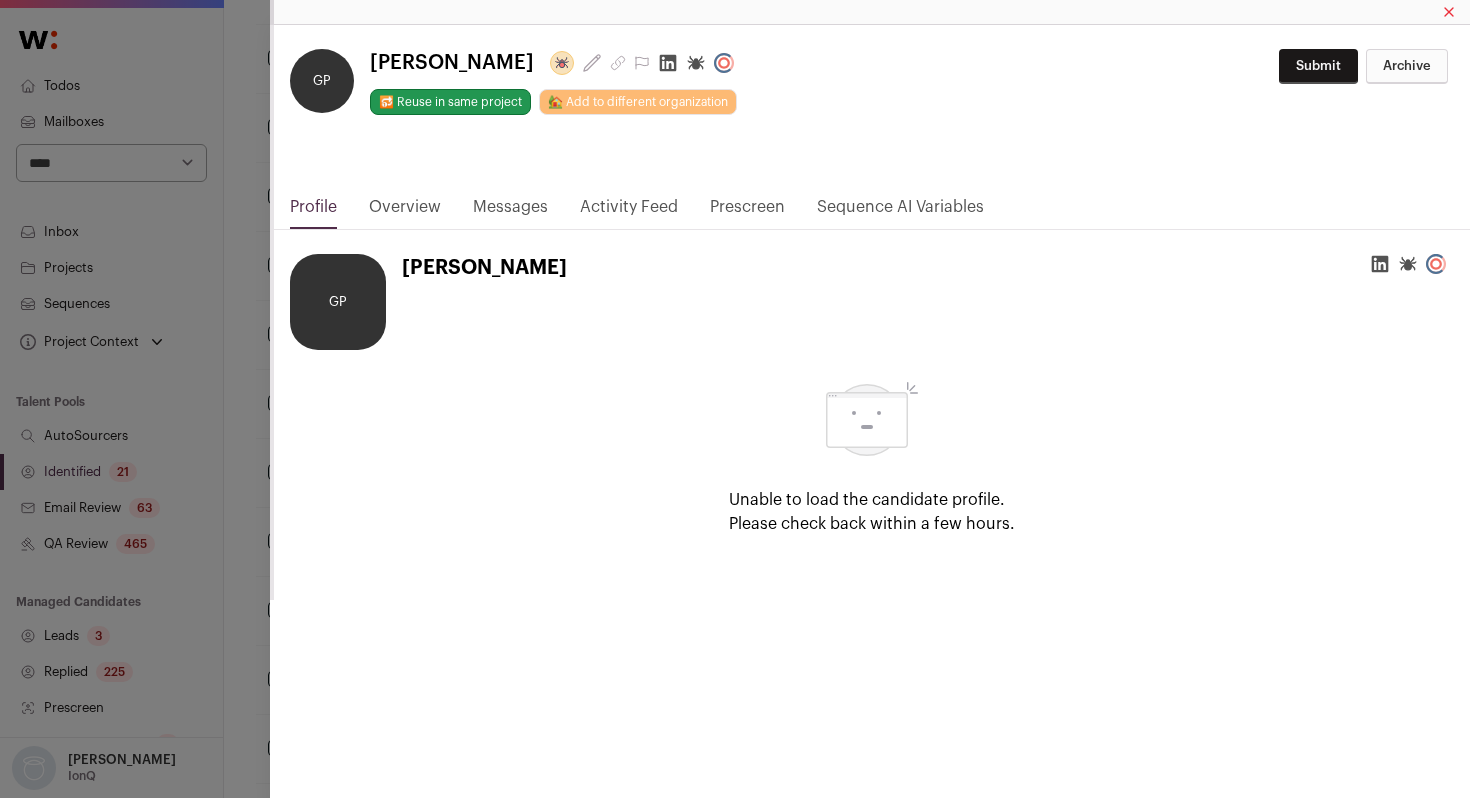 click on "**********" at bounding box center [735, 467] 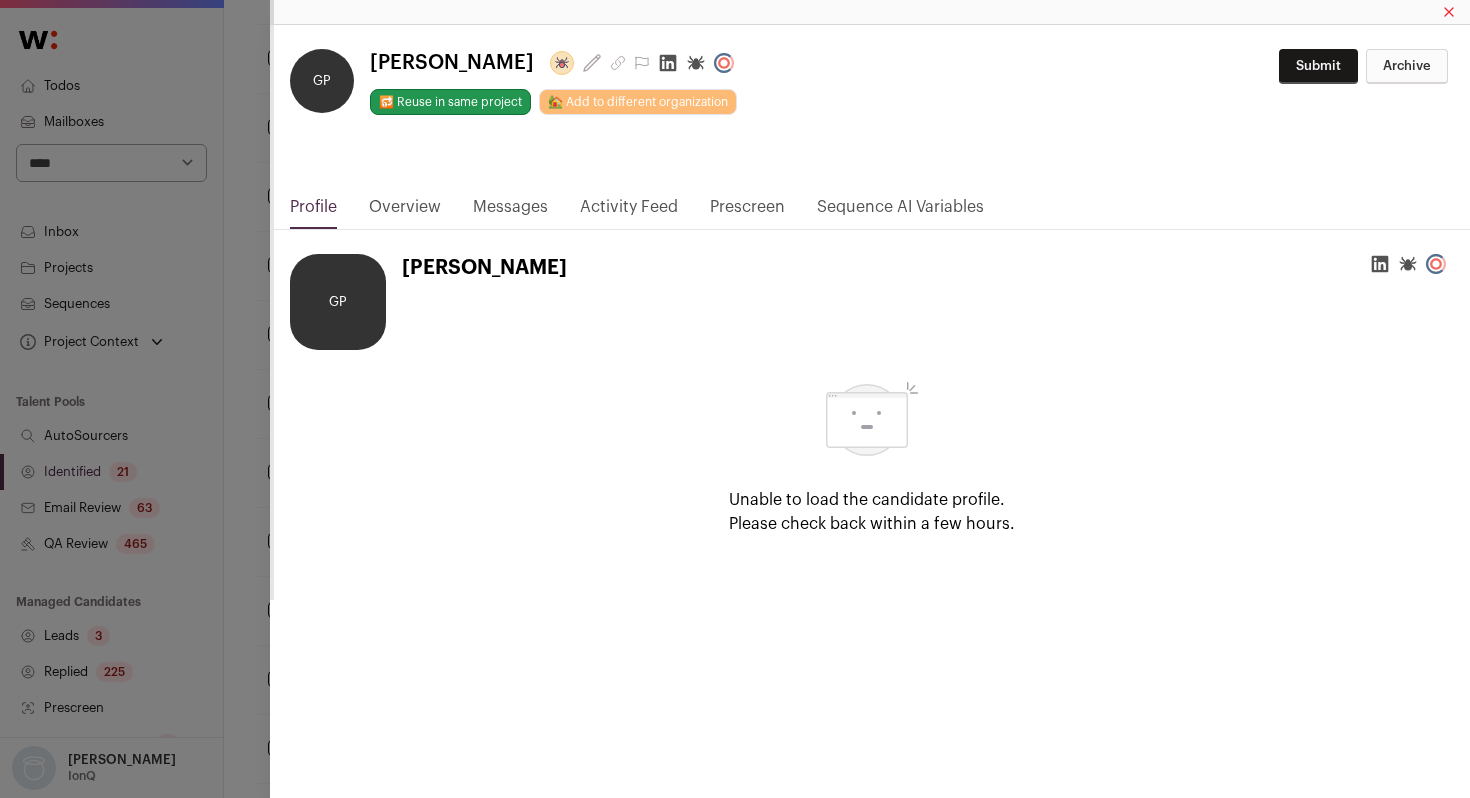 click on "**********" at bounding box center [735, 399] 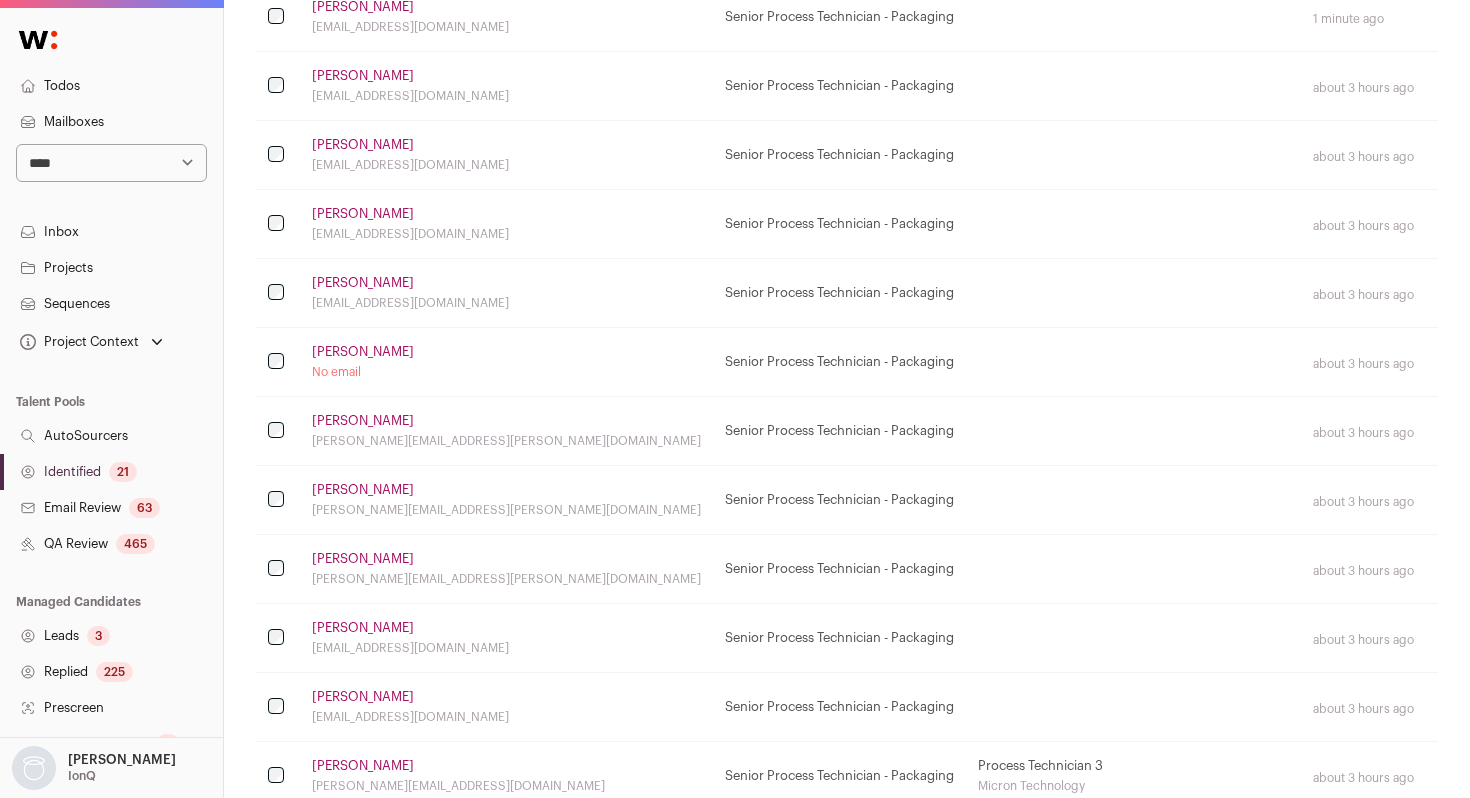 scroll, scrollTop: 649, scrollLeft: 0, axis: vertical 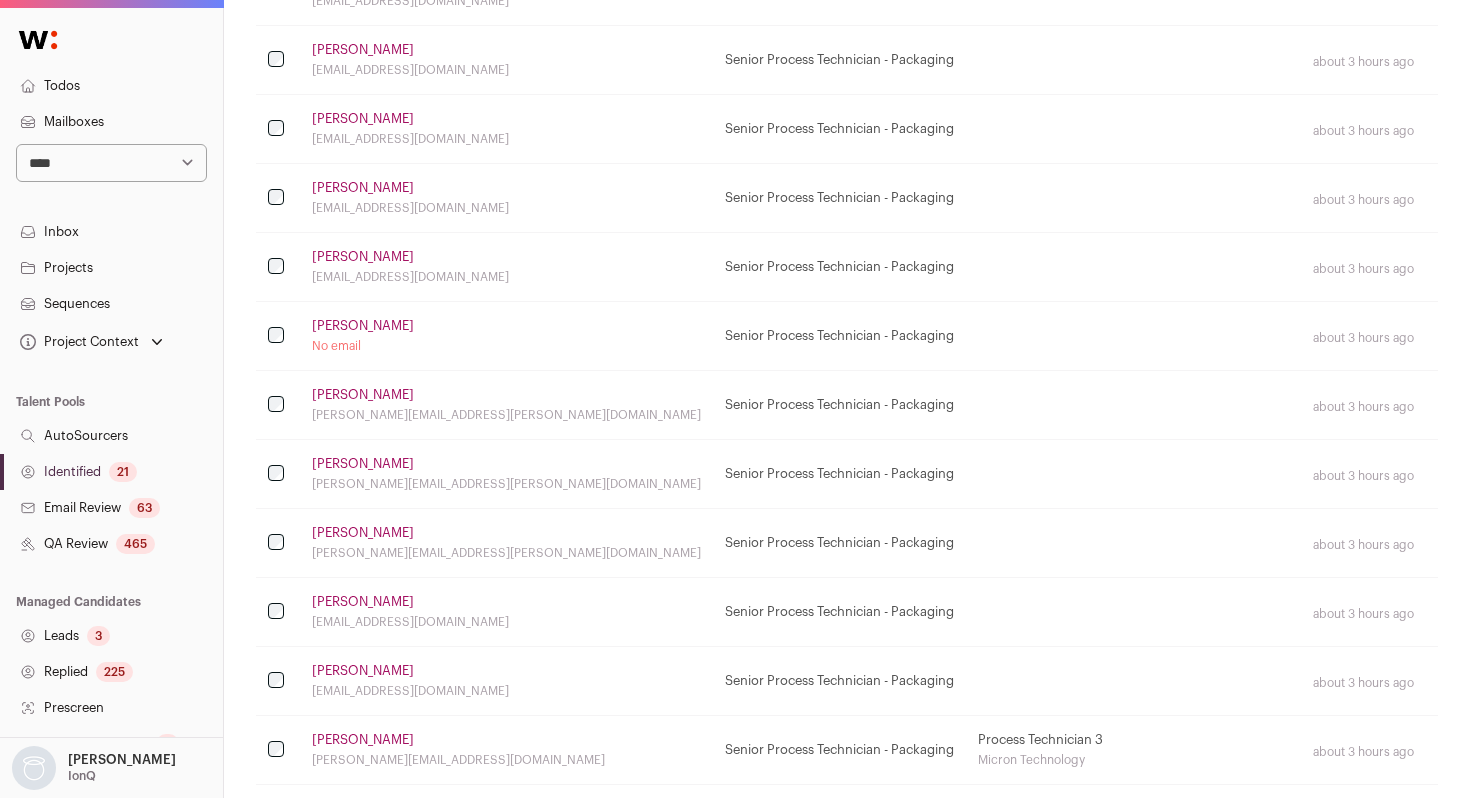 click on "[PERSON_NAME]" at bounding box center [363, 326] 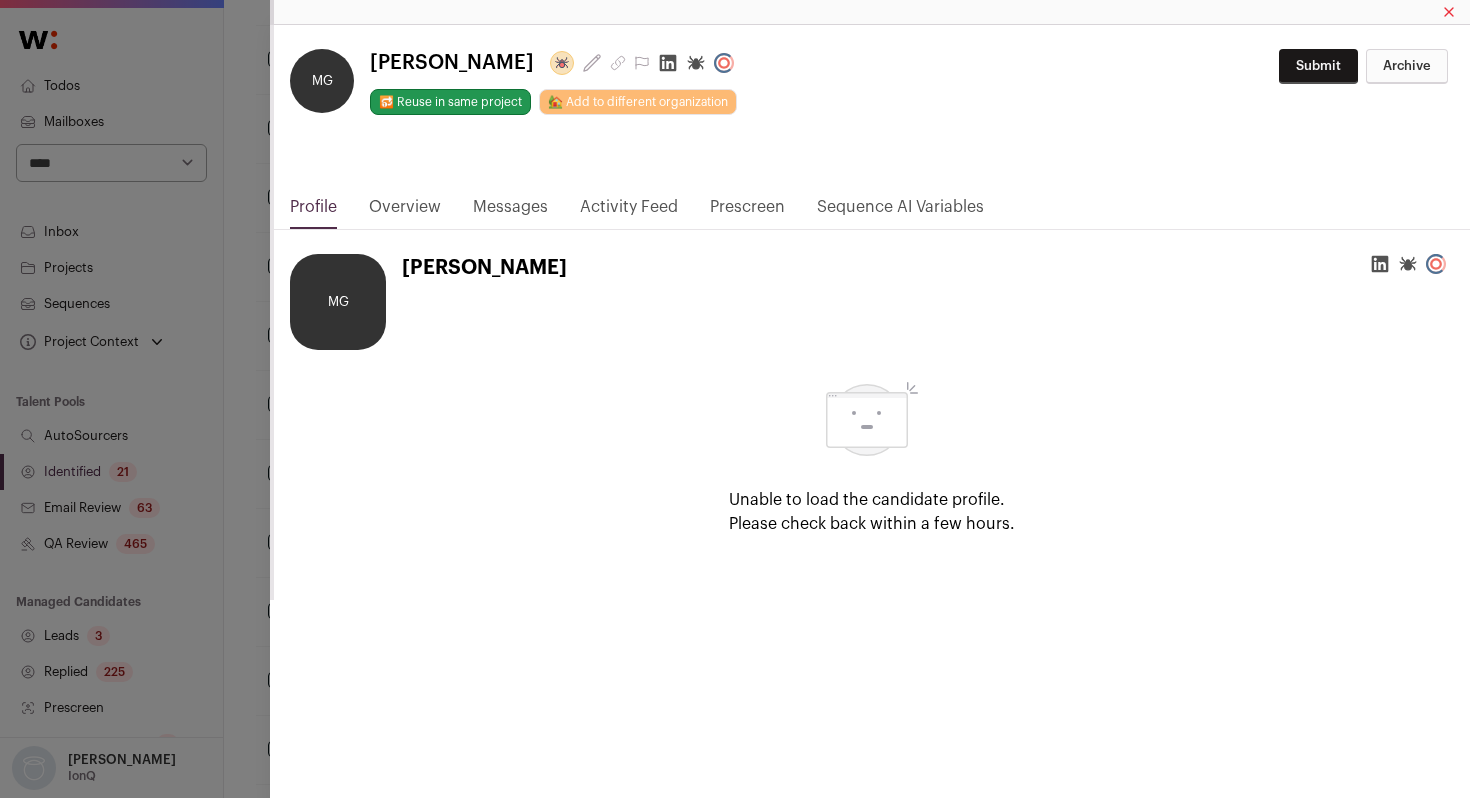 click on "**********" at bounding box center (735, 330) 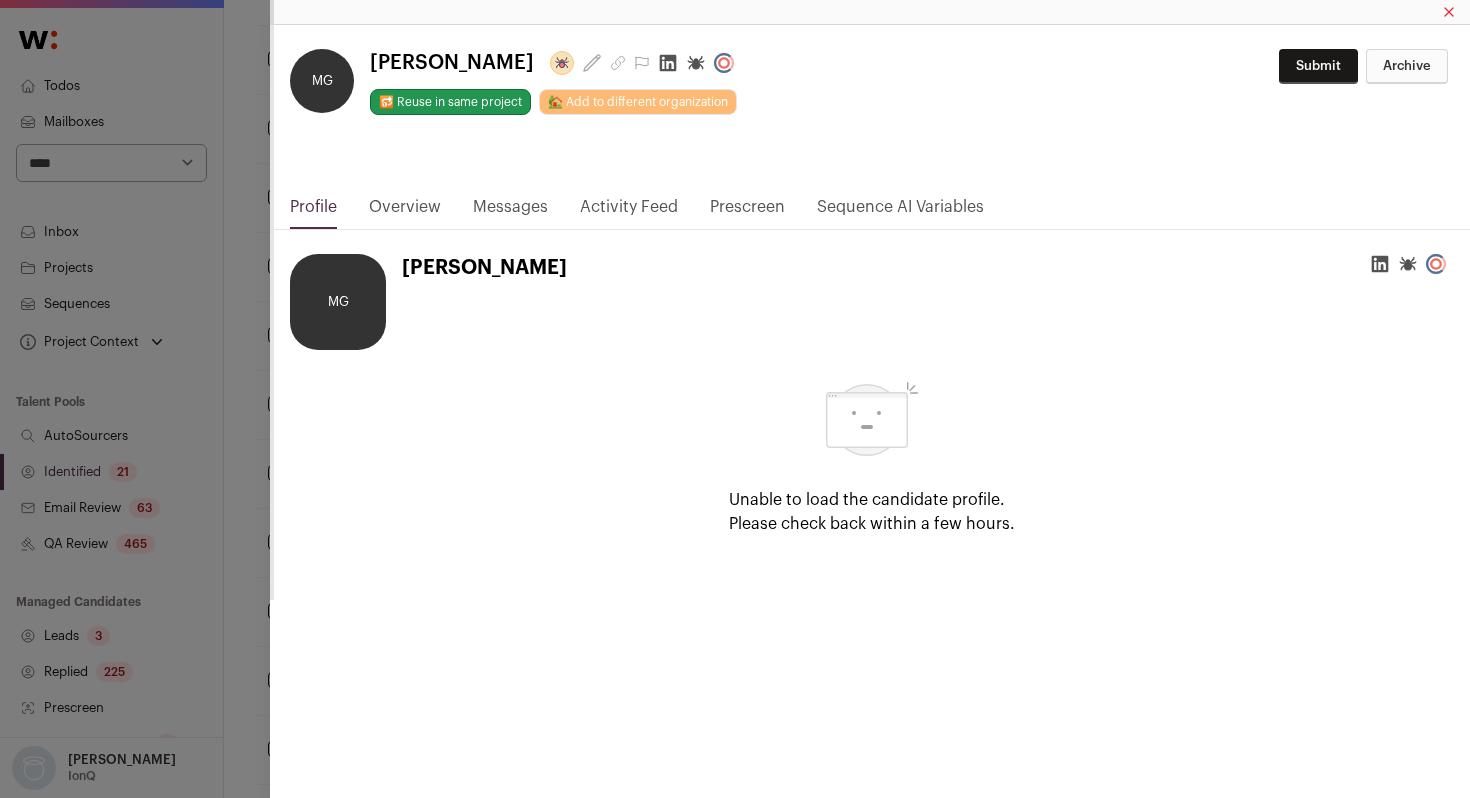 click on "**********" at bounding box center (735, 399) 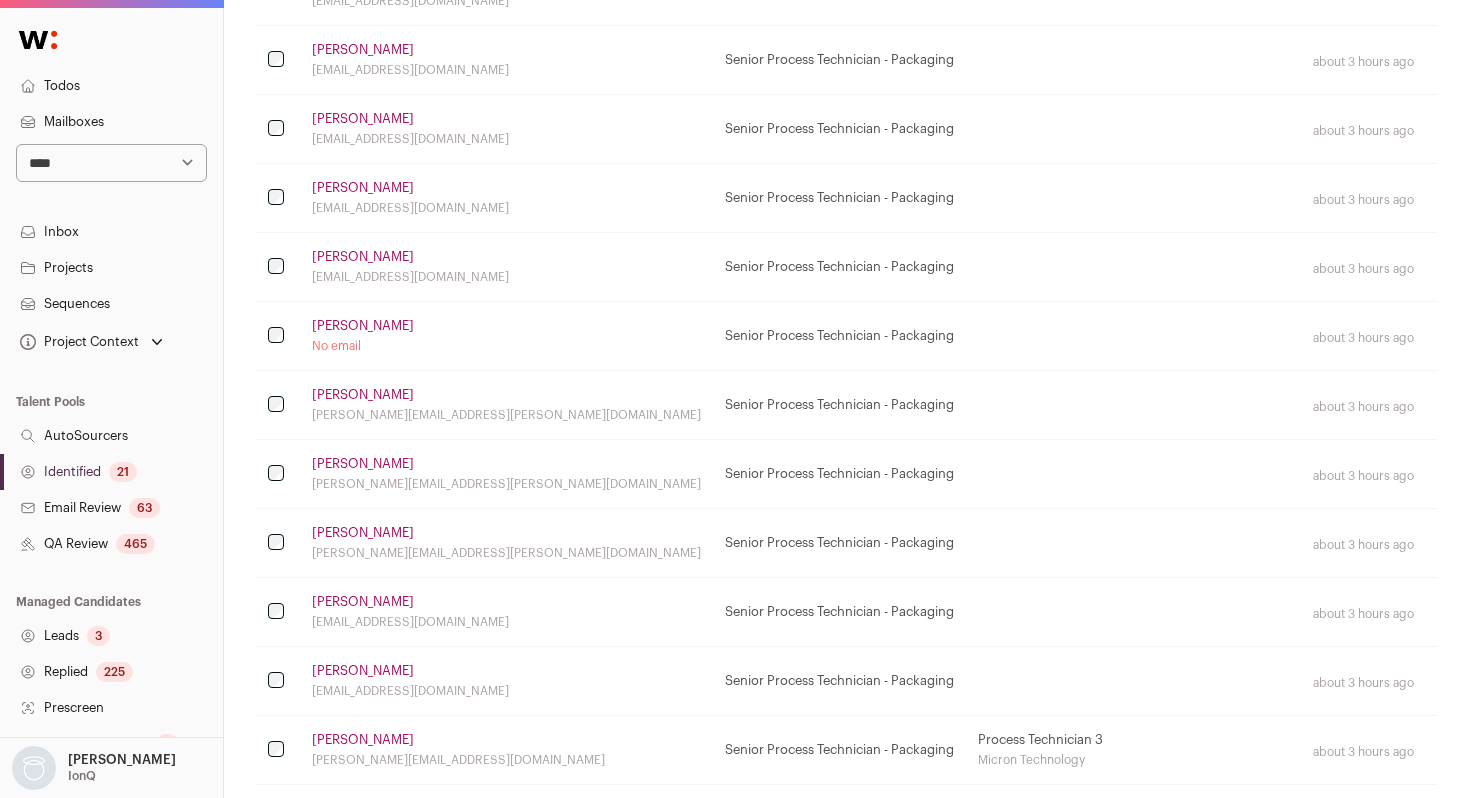 click on "[PERSON_NAME]" at bounding box center (363, 464) 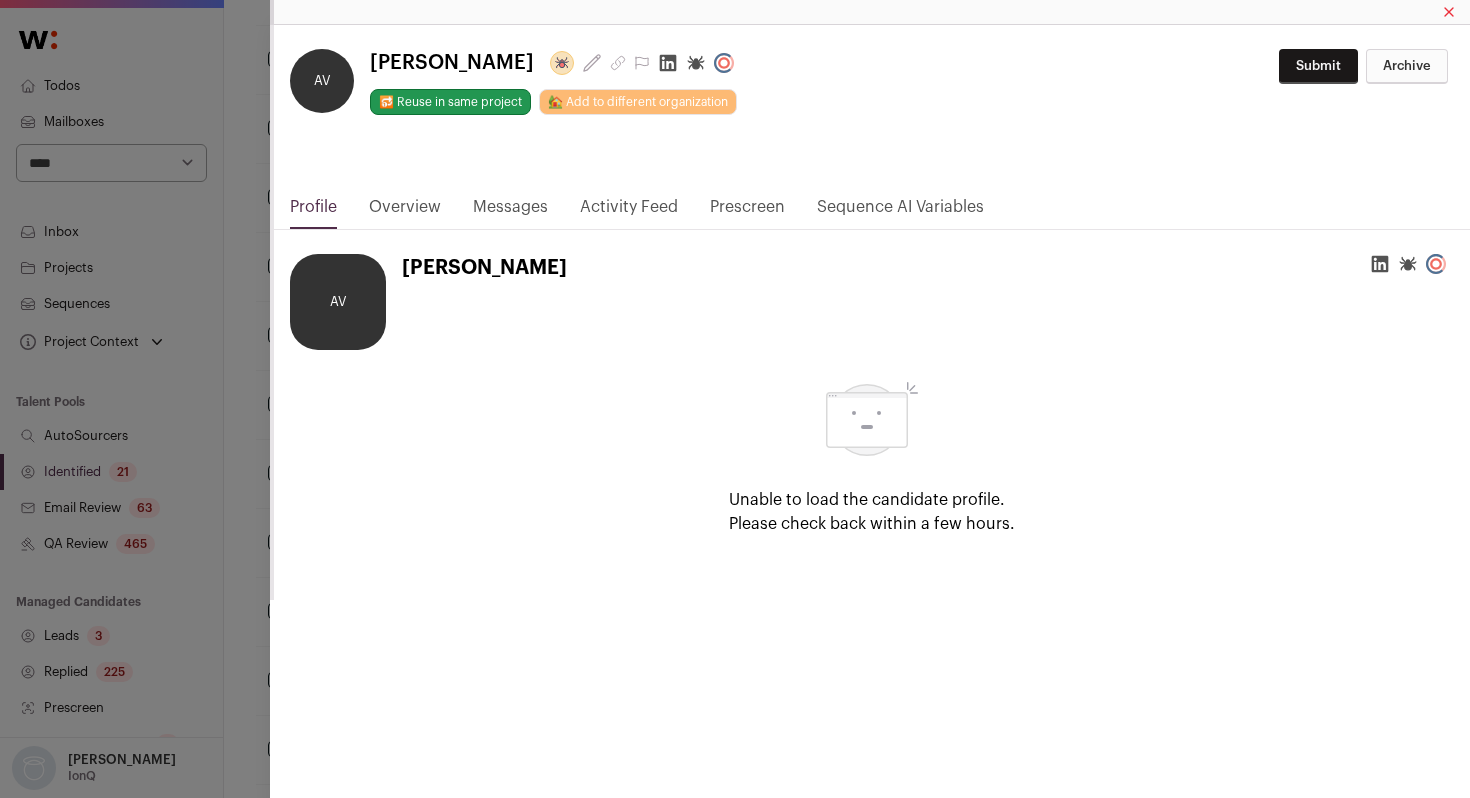 click 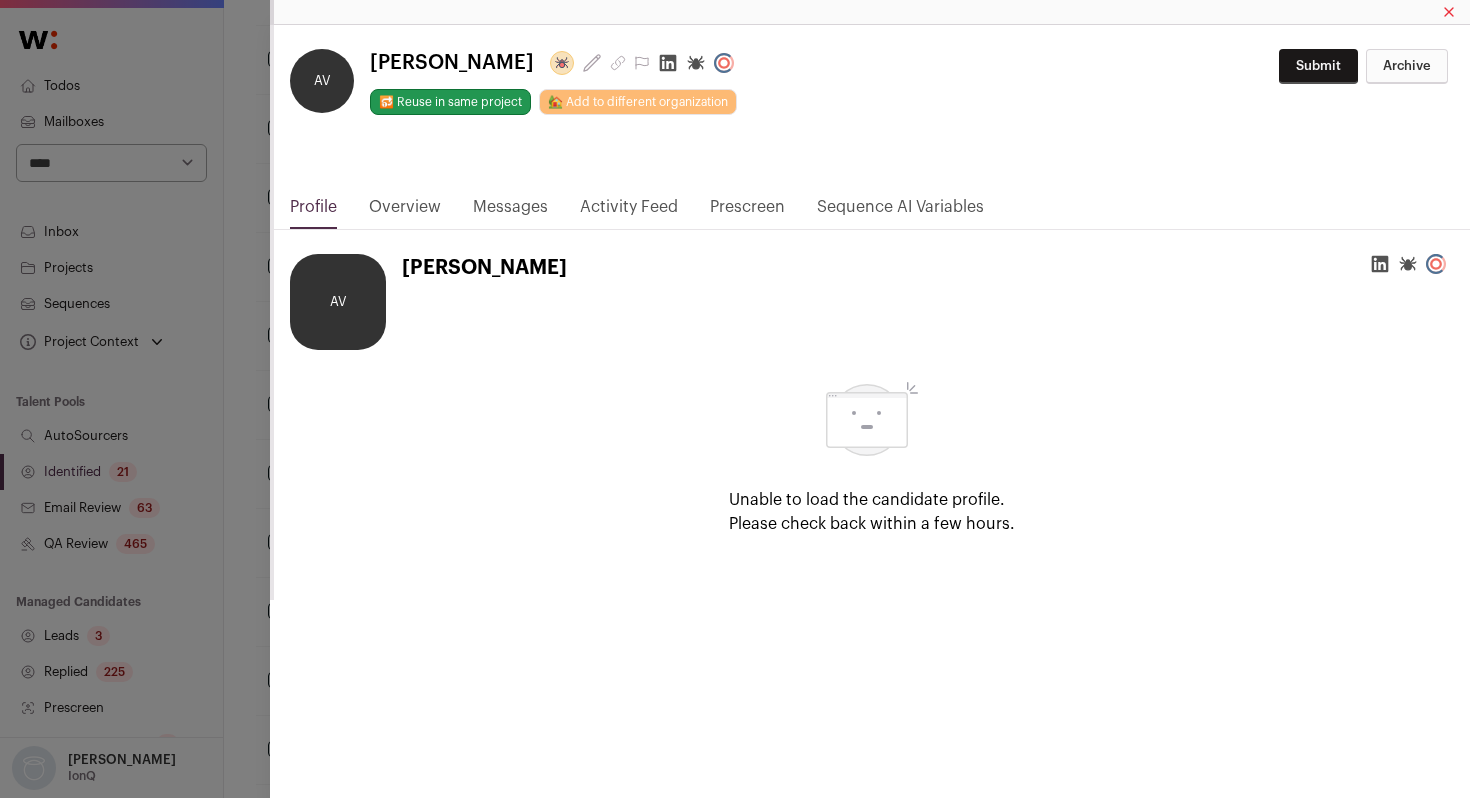click on "**********" at bounding box center (735, 399) 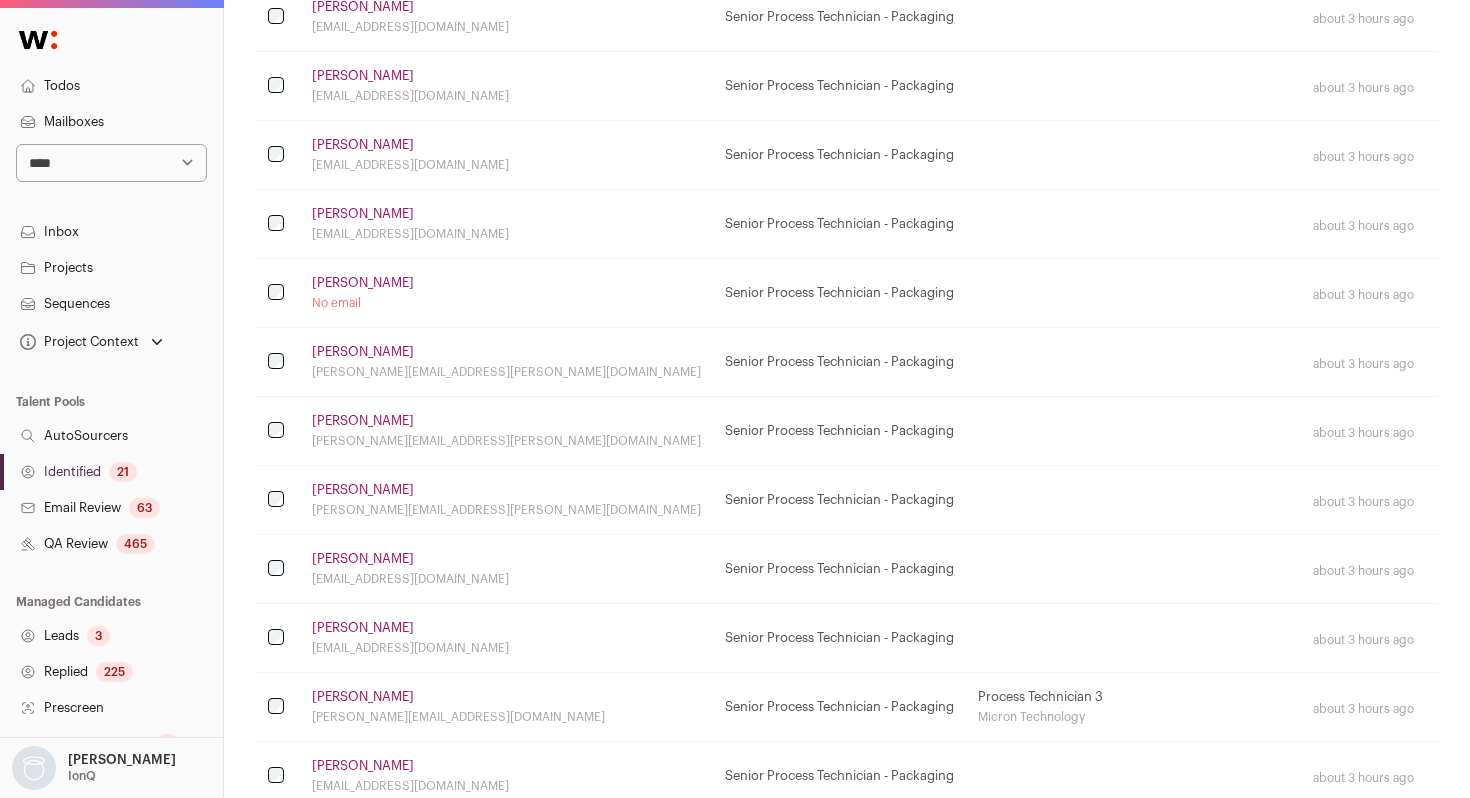 scroll, scrollTop: 703, scrollLeft: 0, axis: vertical 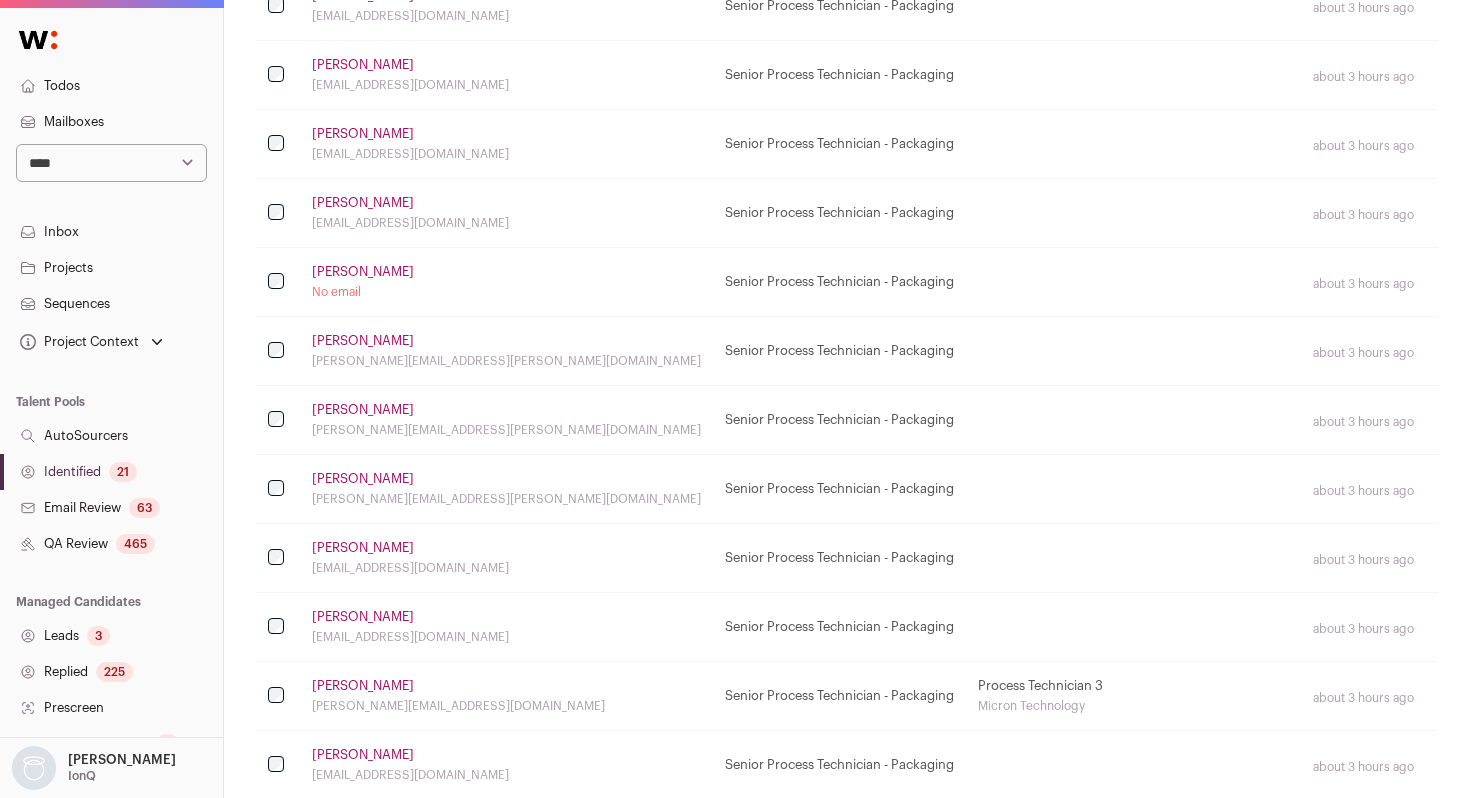 click on "[PERSON_NAME]" at bounding box center (363, 479) 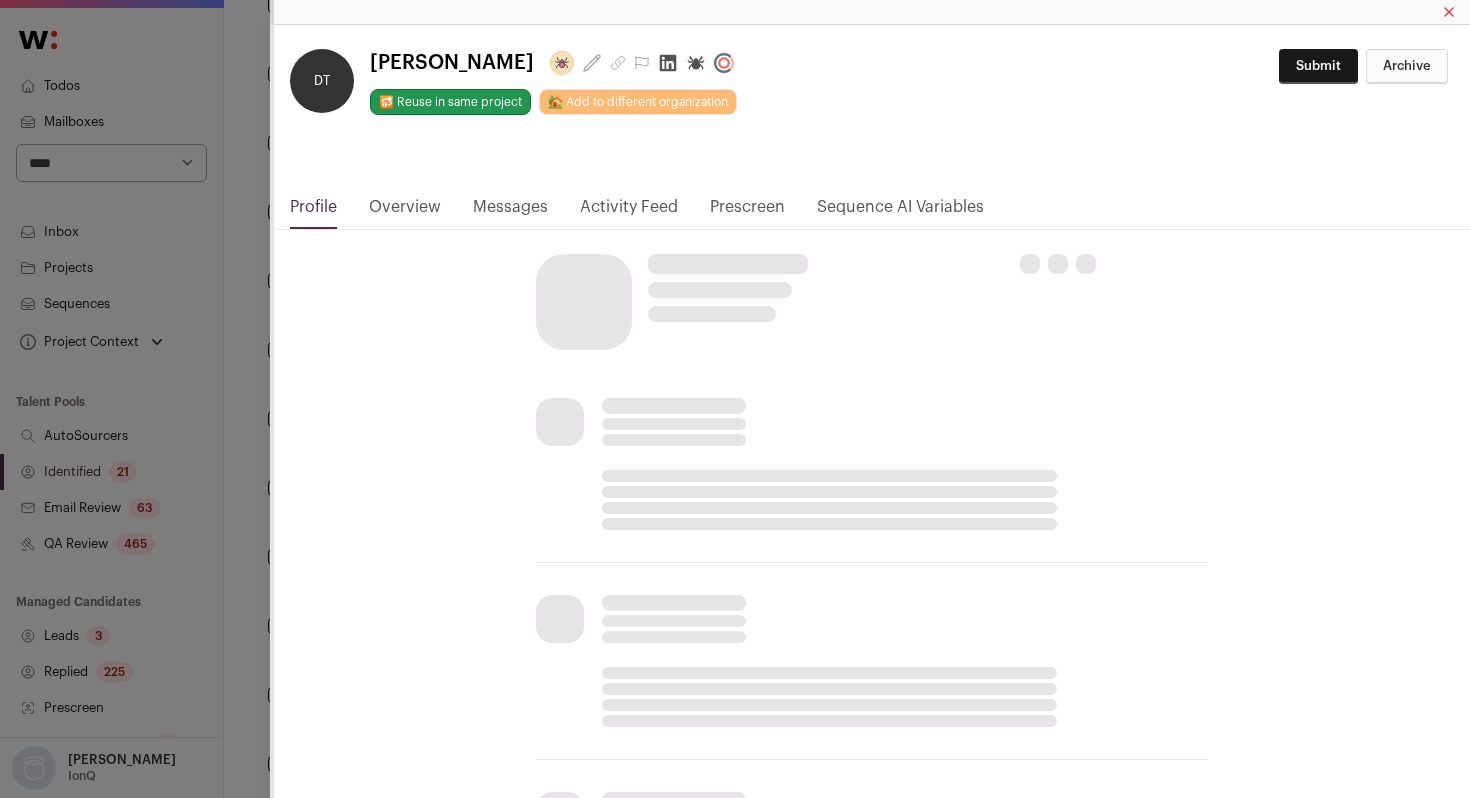 click 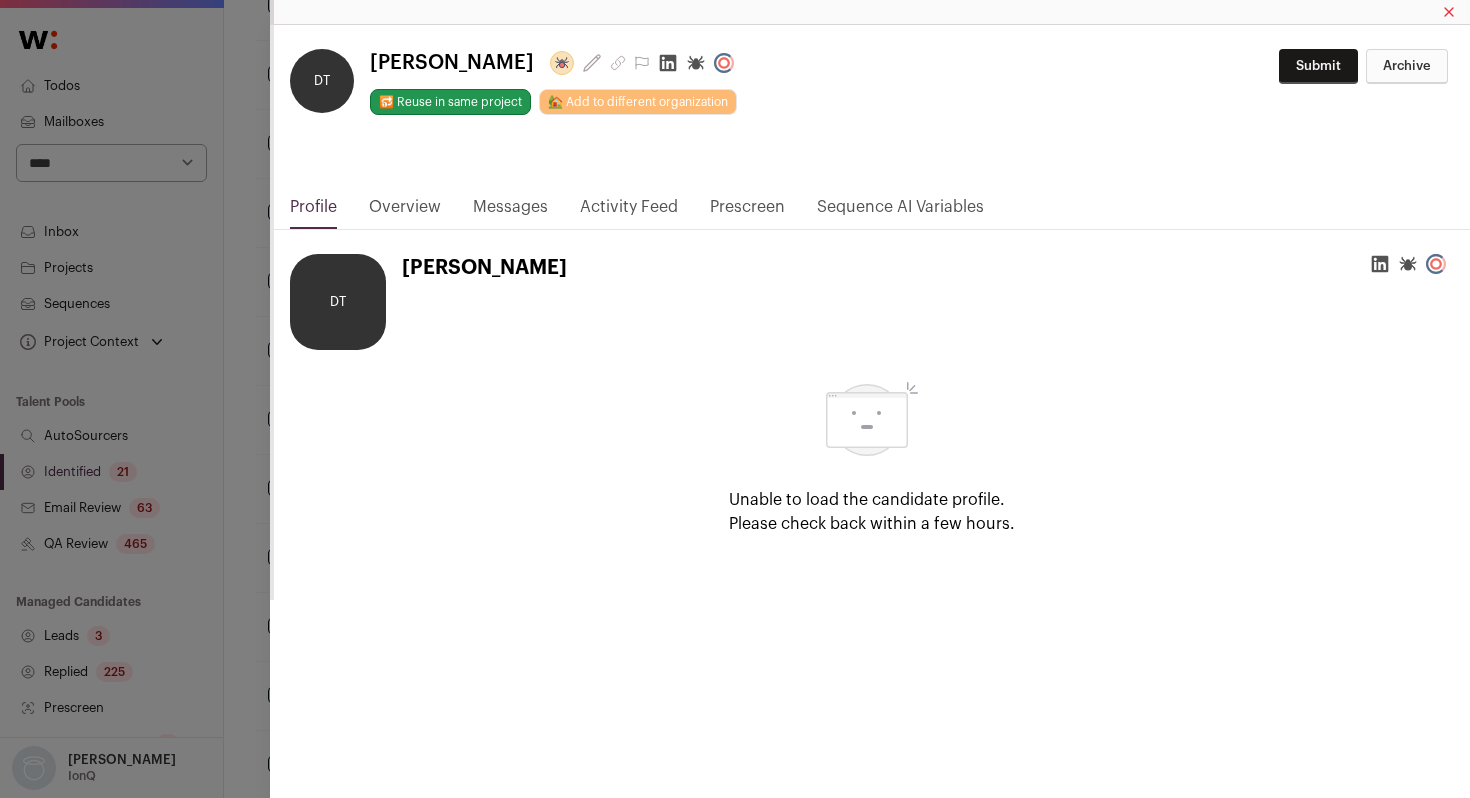 click on "**********" at bounding box center [735, 399] 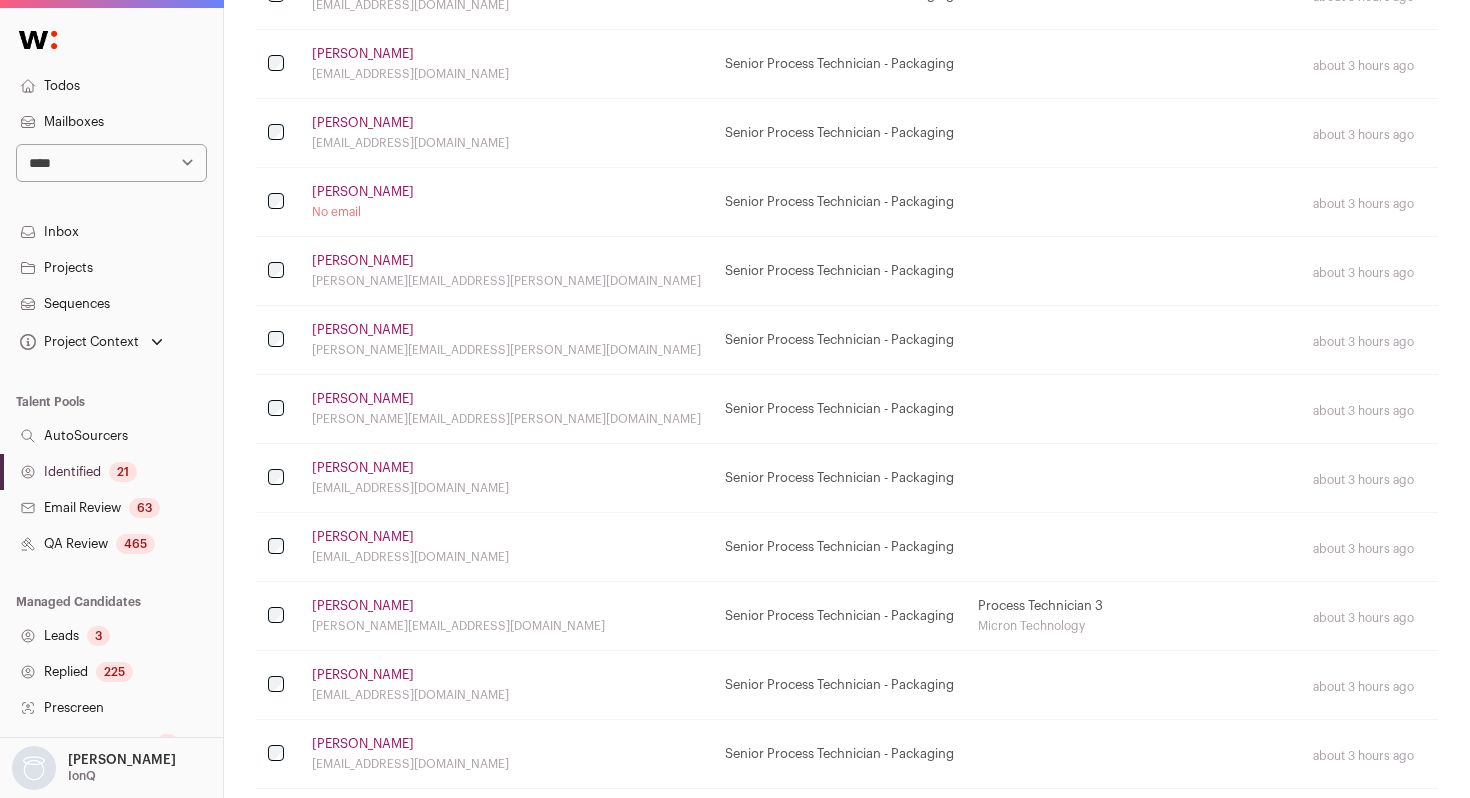 scroll, scrollTop: 787, scrollLeft: 0, axis: vertical 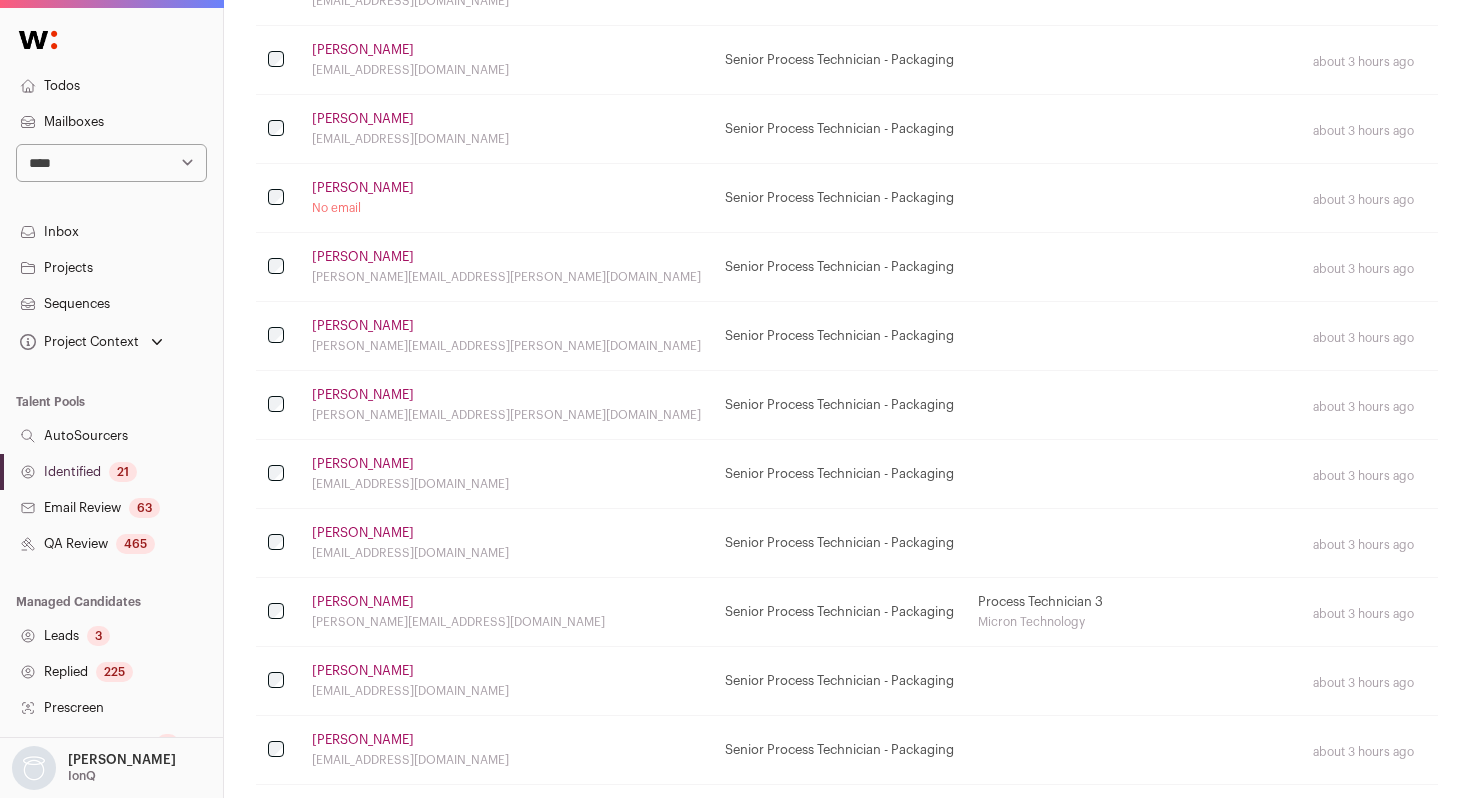 click on "[PERSON_NAME]" at bounding box center [363, 464] 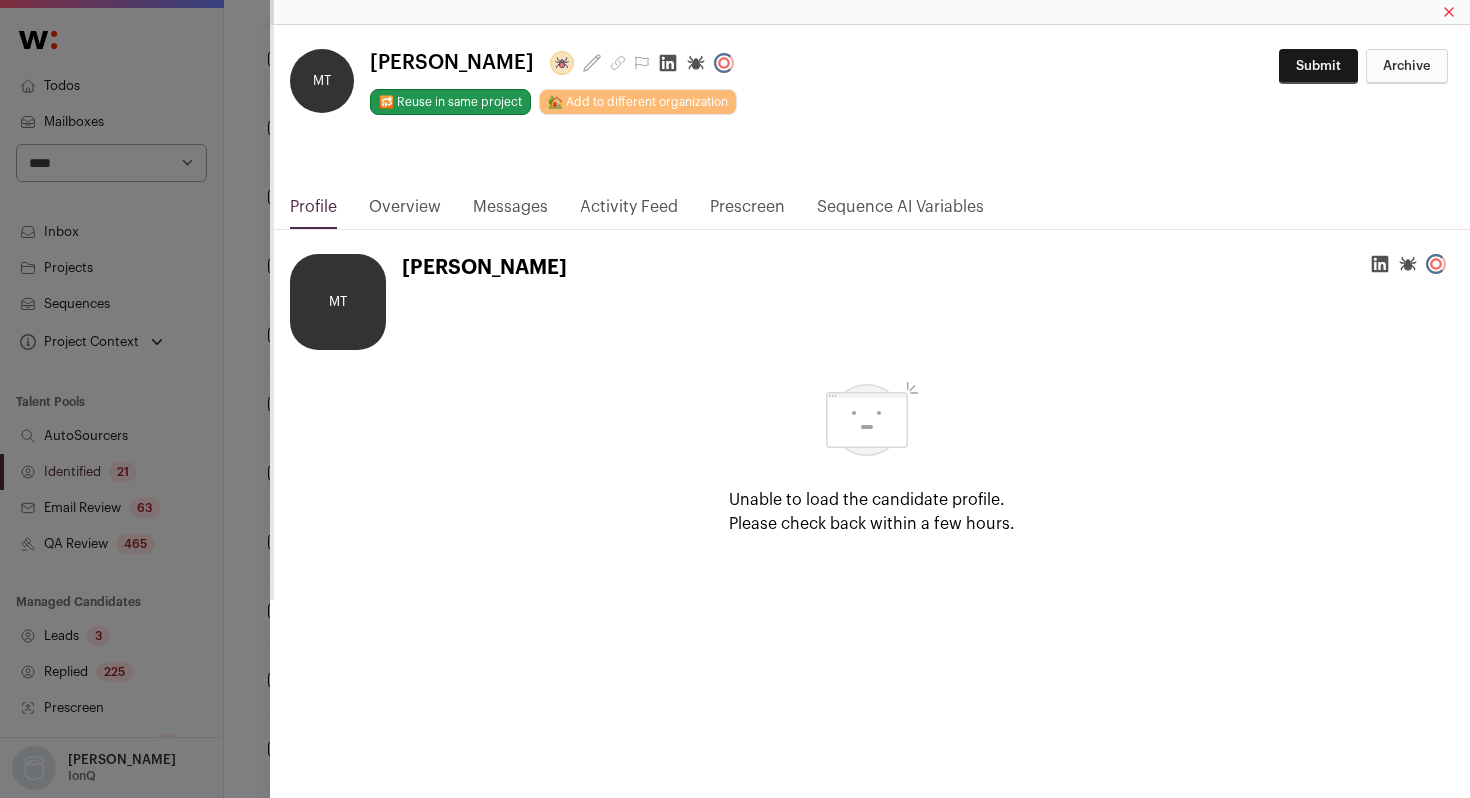 click 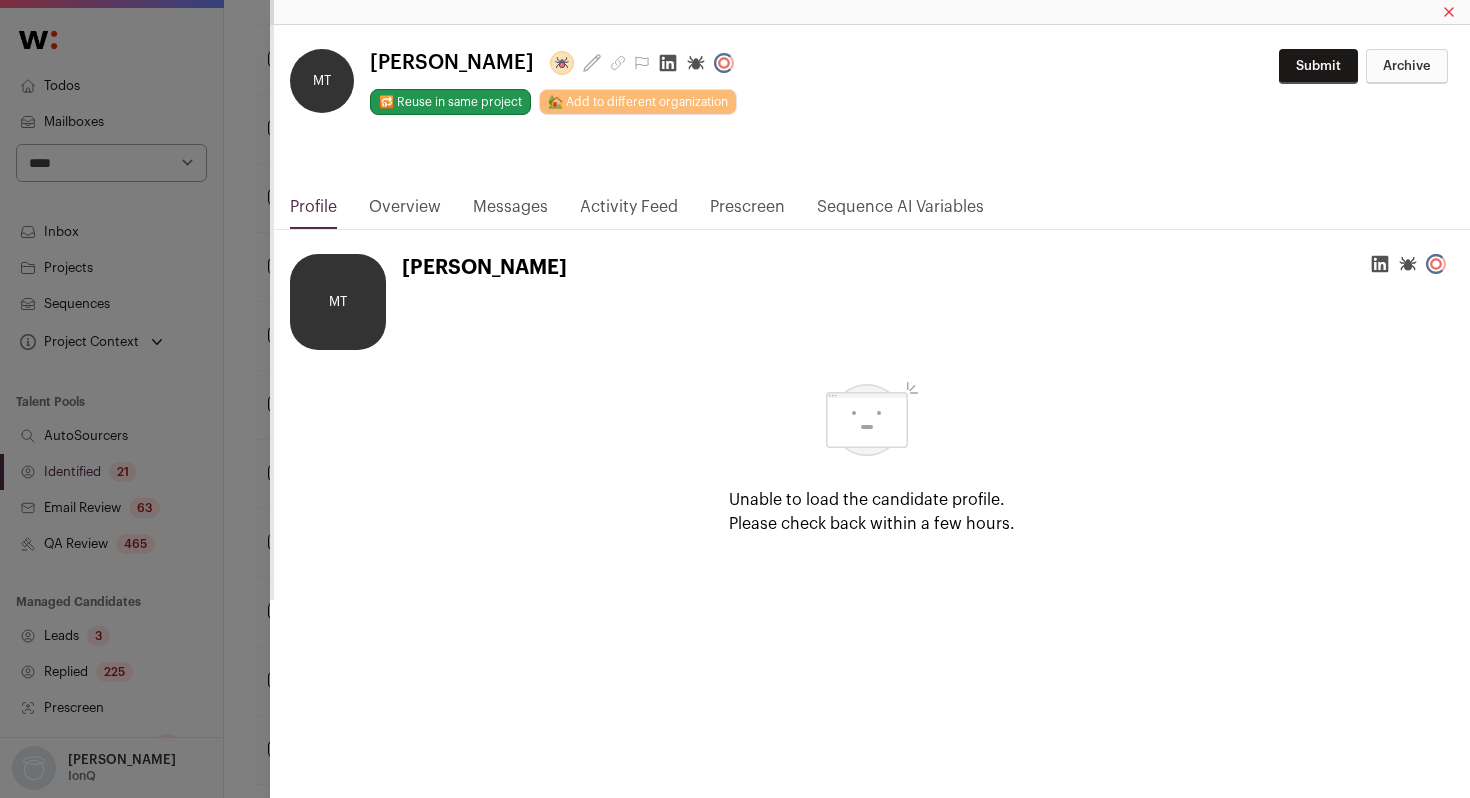 click on "**********" at bounding box center (735, 399) 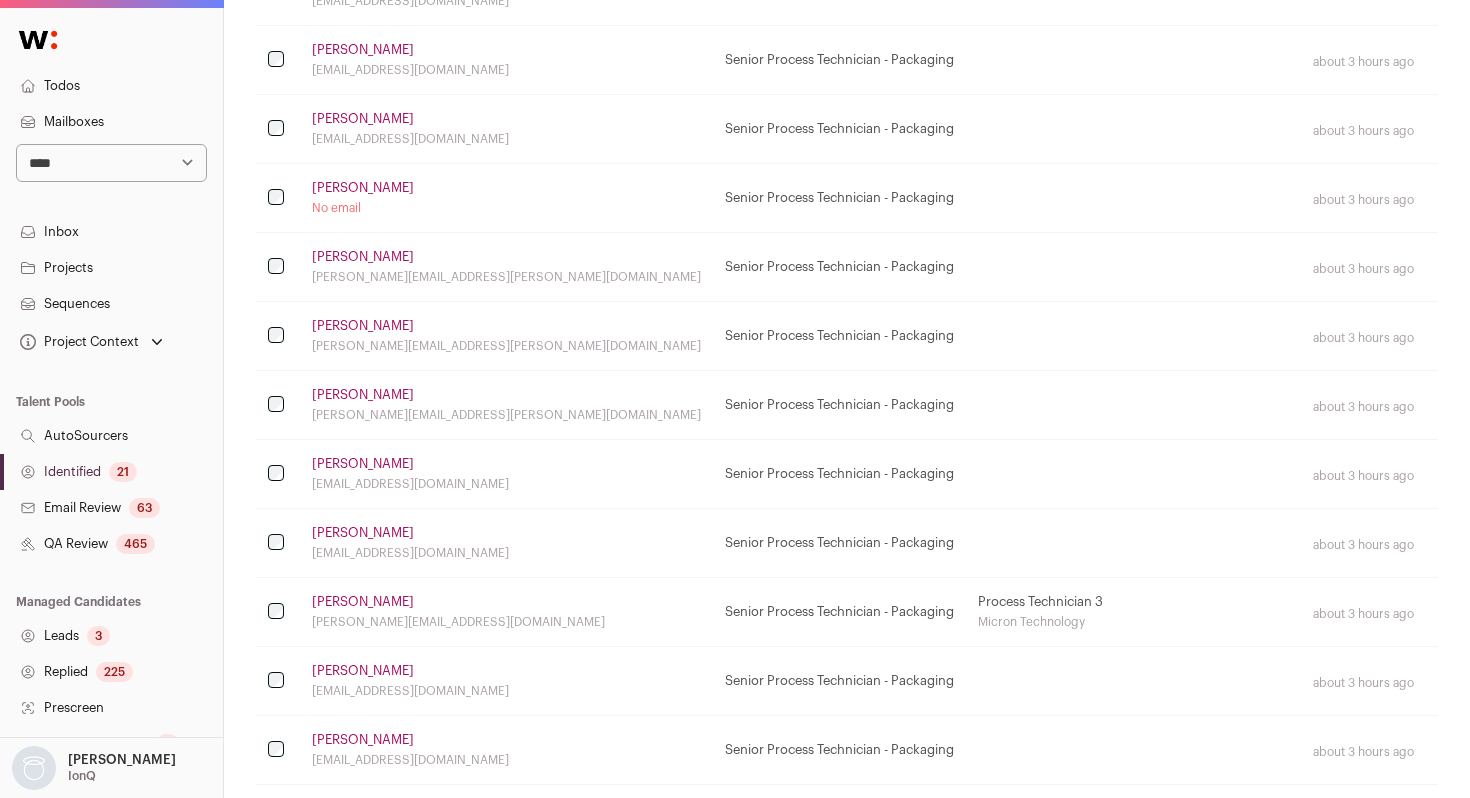 click on "[PERSON_NAME]" at bounding box center [363, 602] 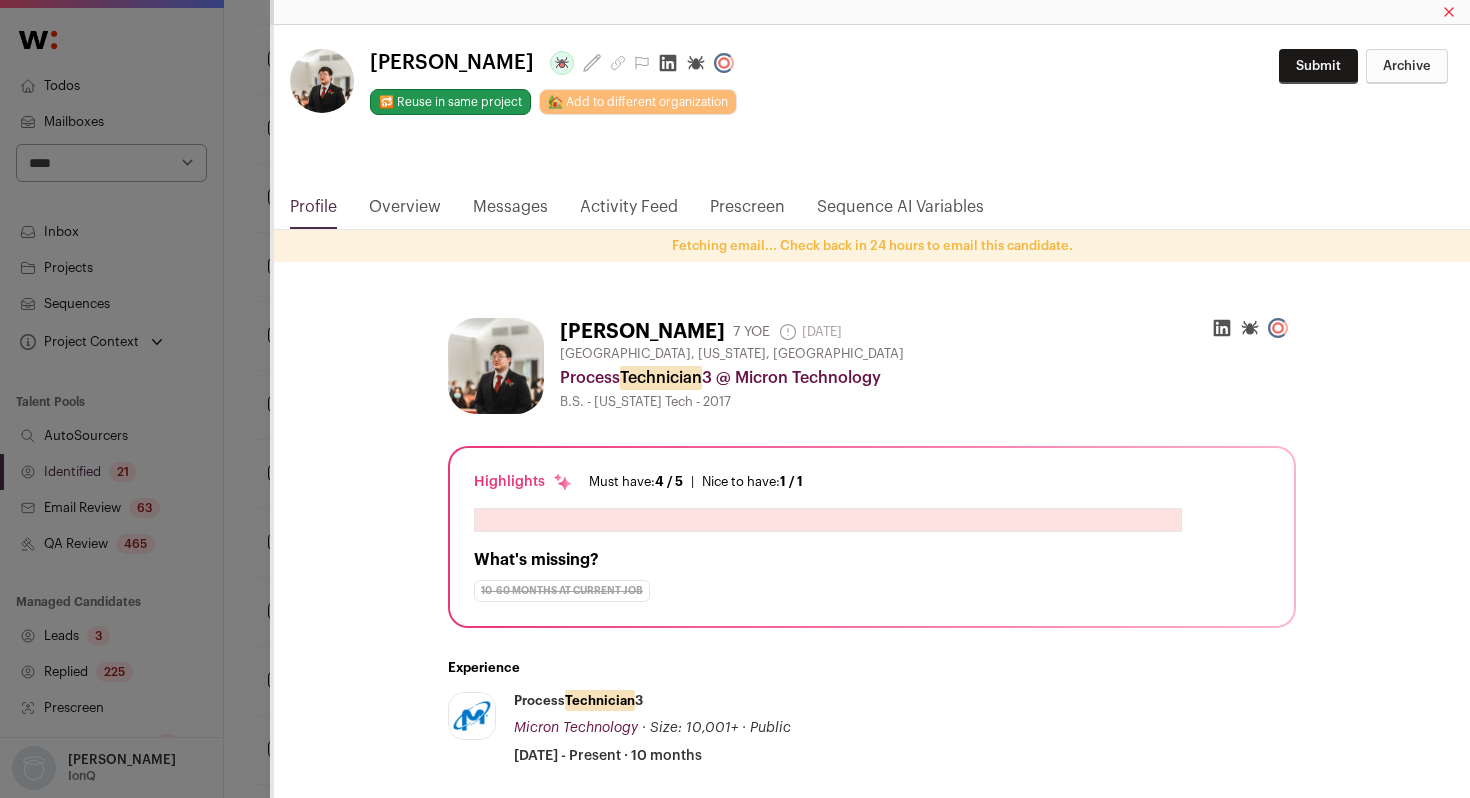 click 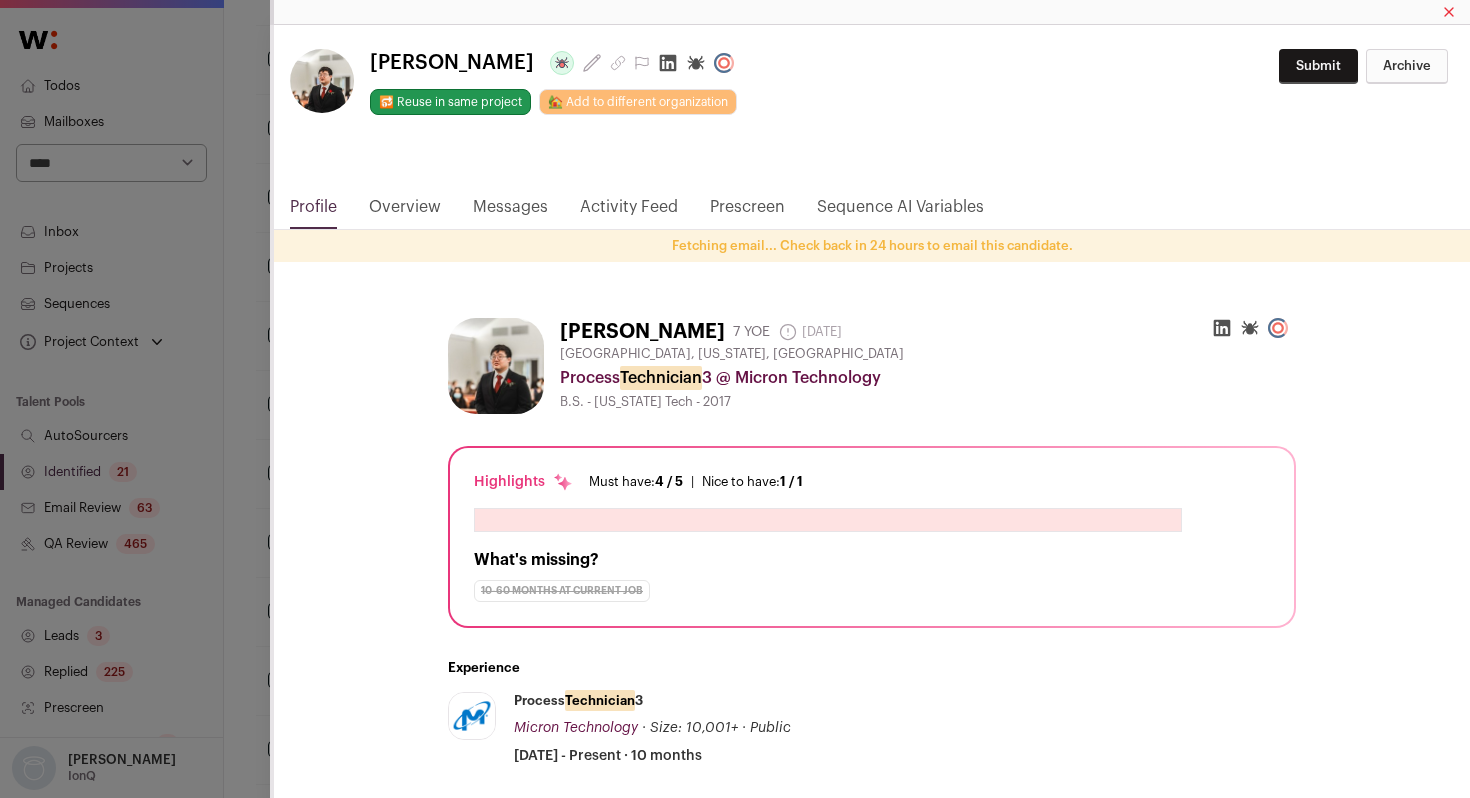 click on "**********" at bounding box center [735, 399] 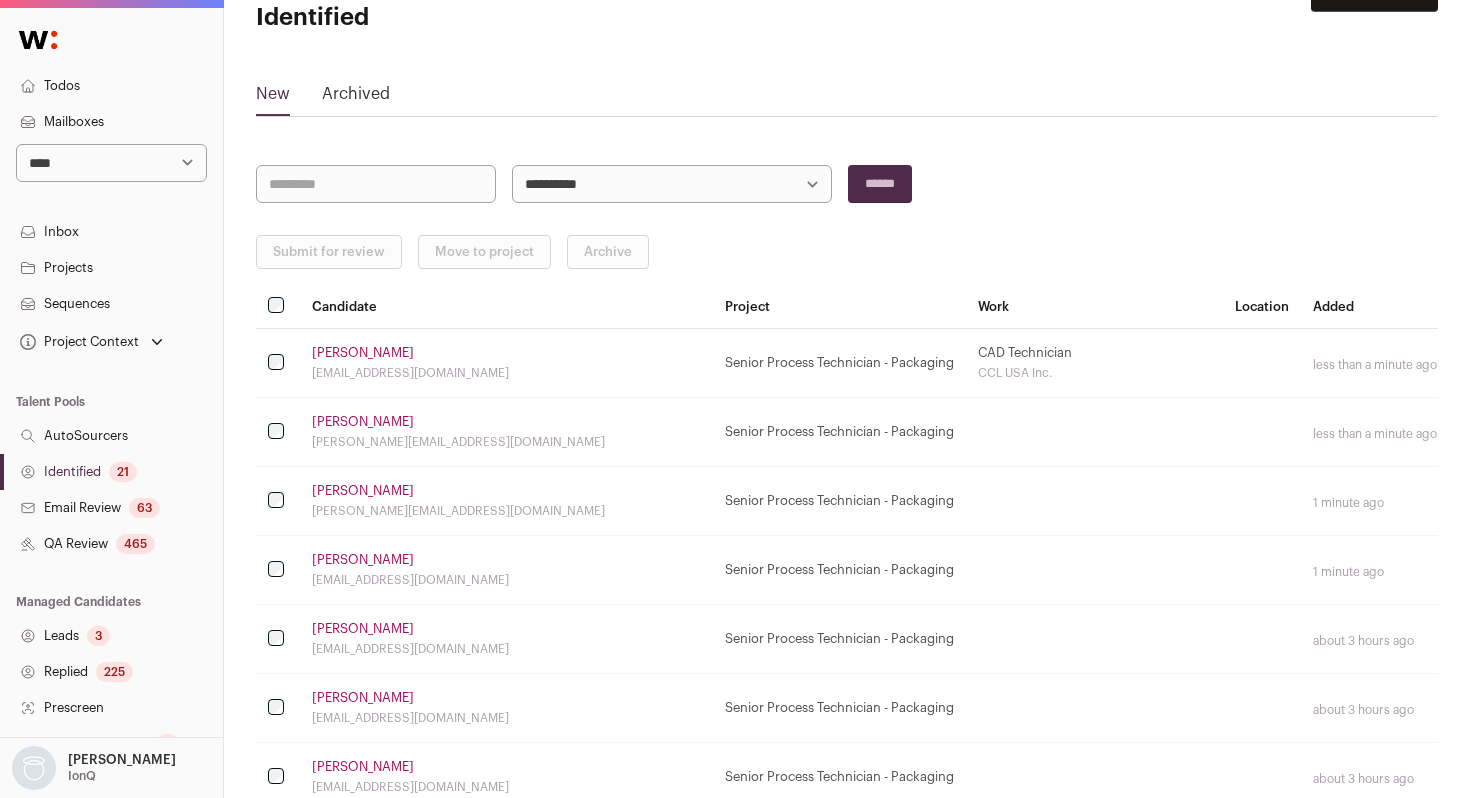 scroll, scrollTop: 0, scrollLeft: 0, axis: both 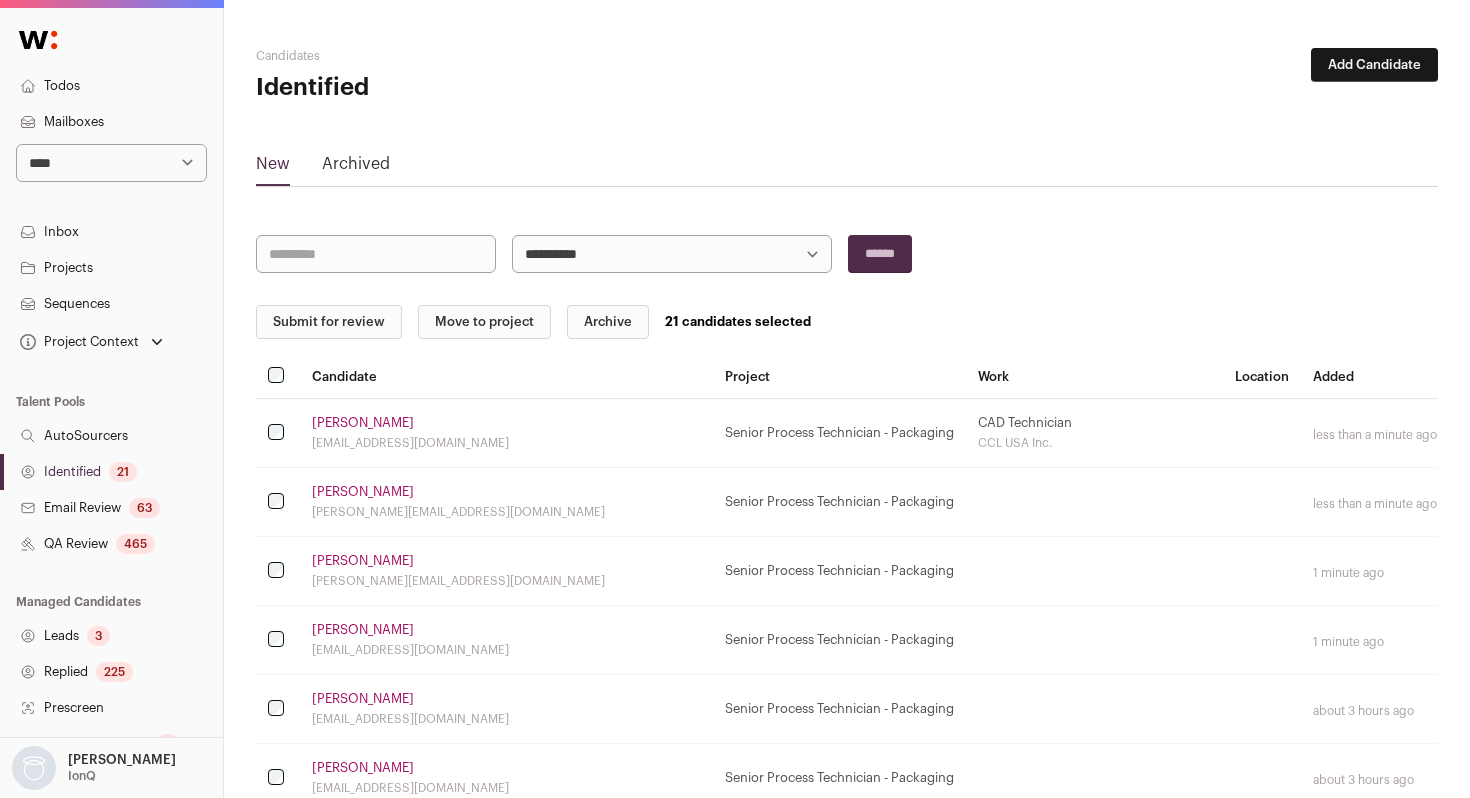 click on "Submit for review" at bounding box center (329, 322) 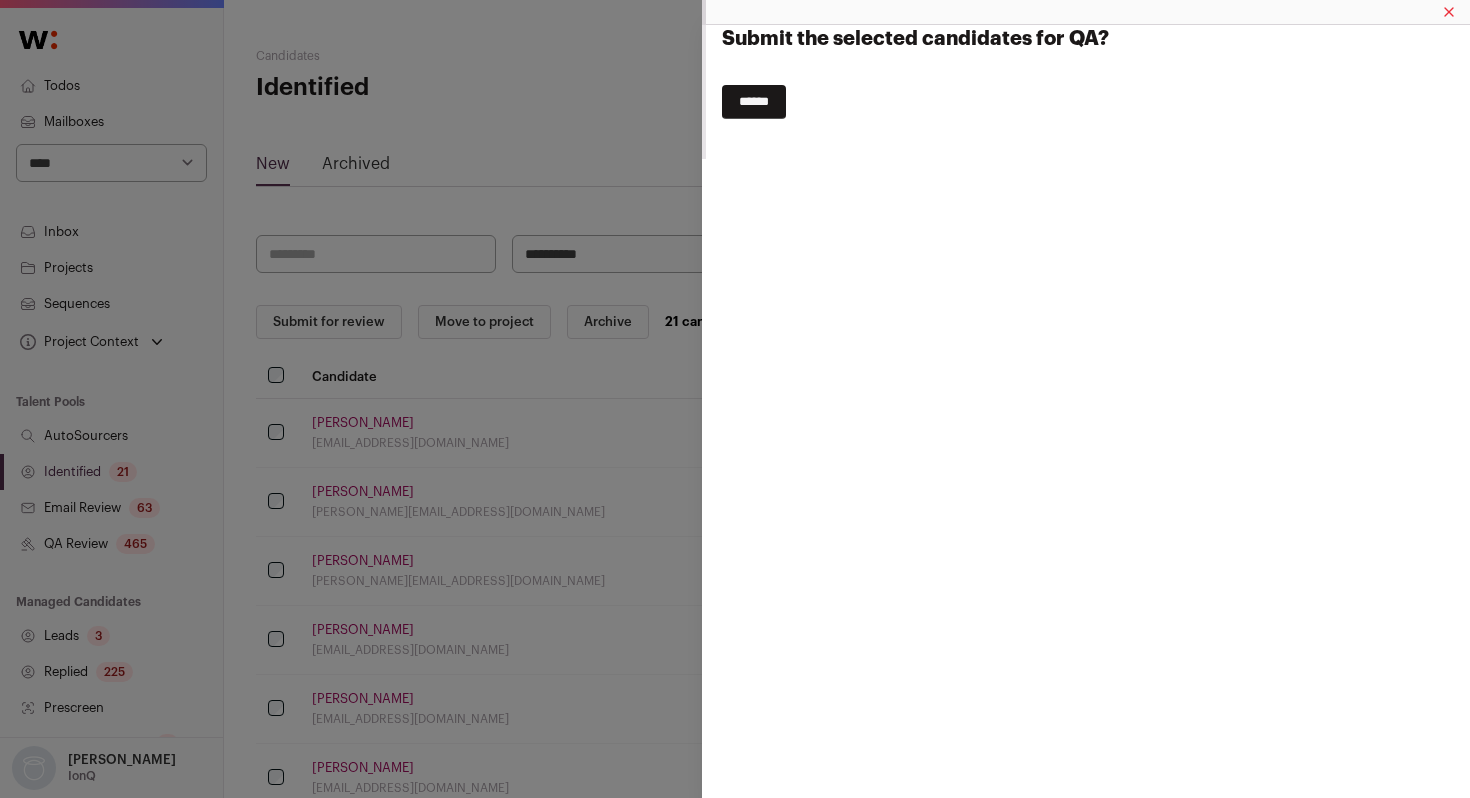 click on "******" at bounding box center [754, 102] 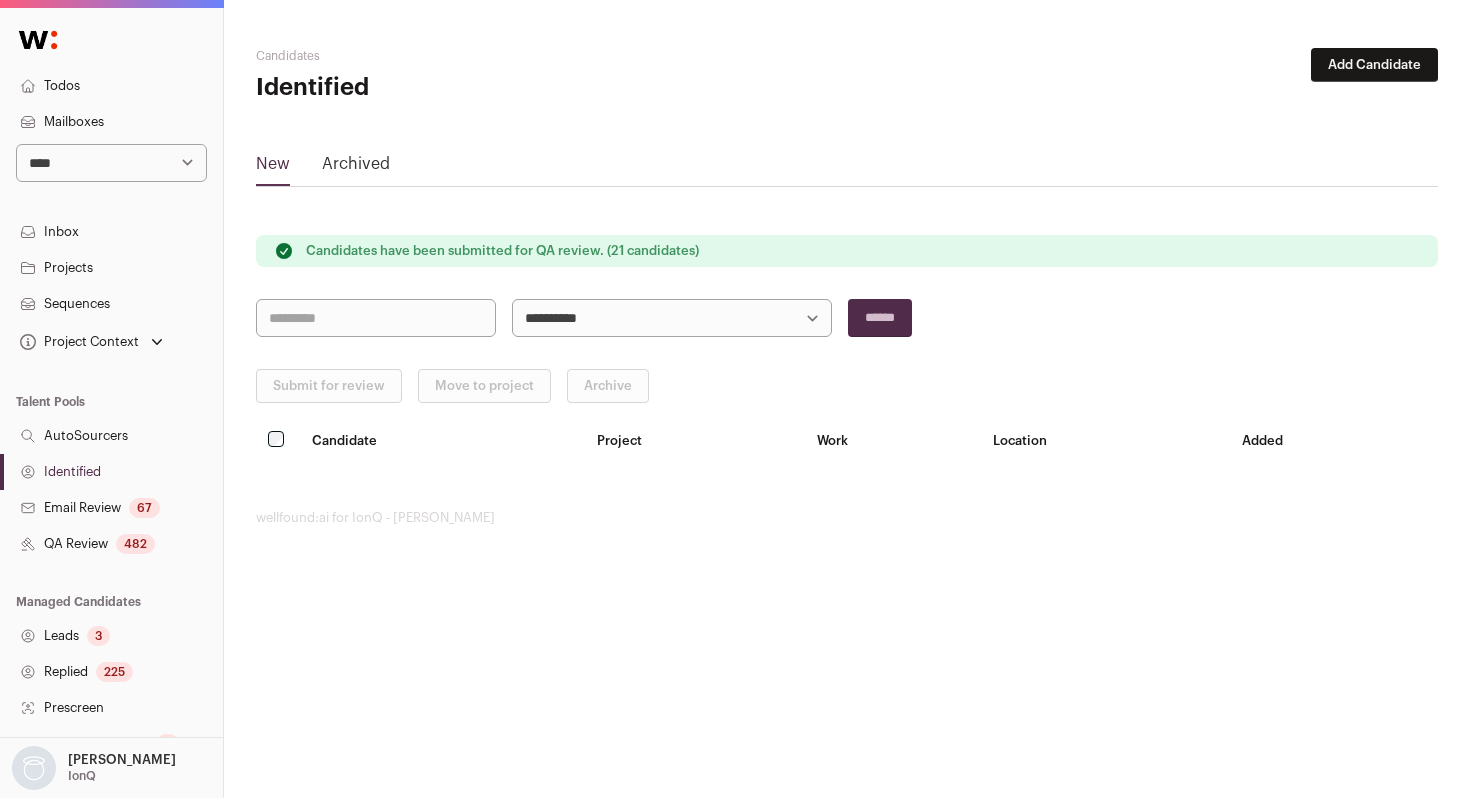 click on "QA Review
482" at bounding box center [111, 544] 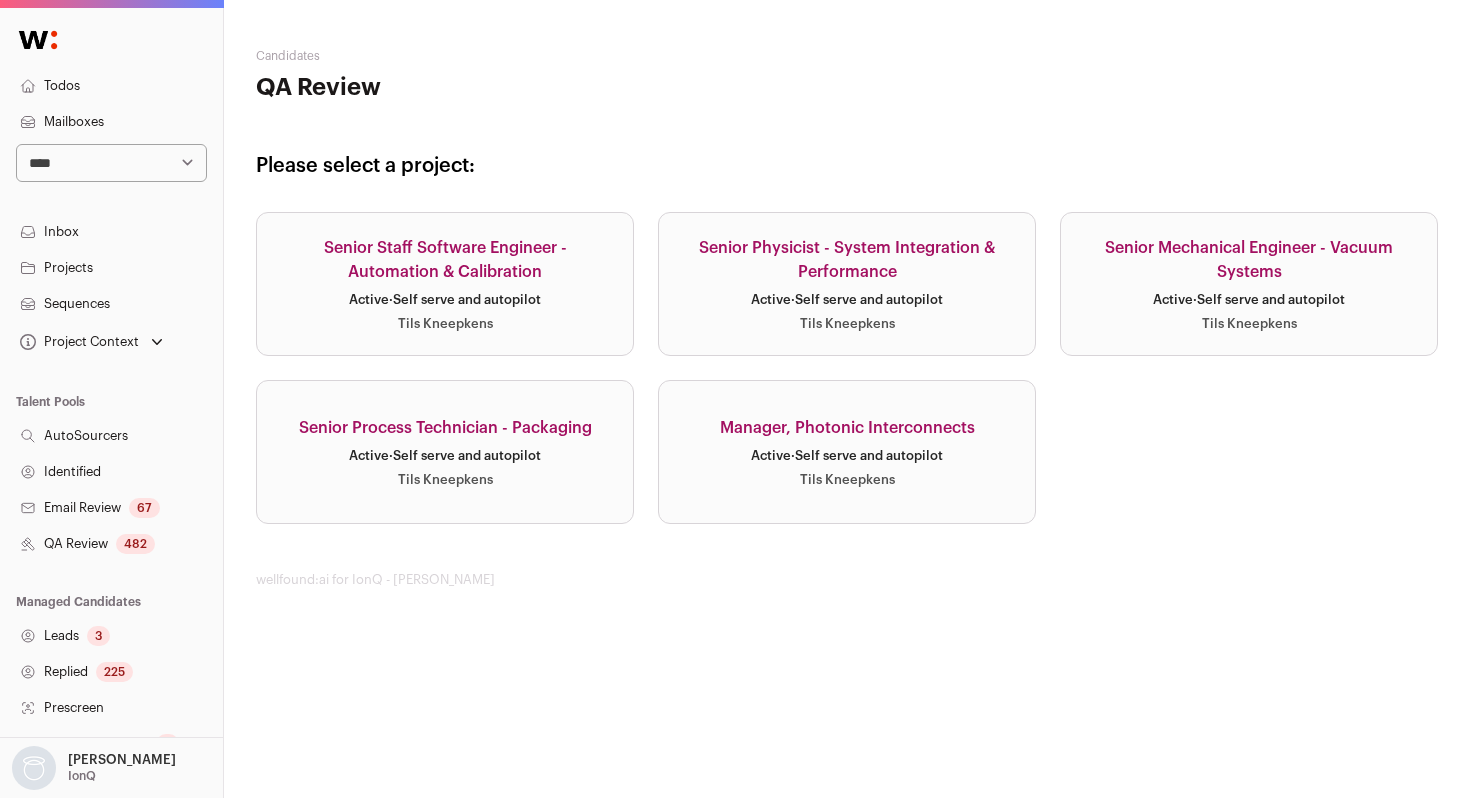 click on "Active
·
Self serve and autopilot" at bounding box center (445, 456) 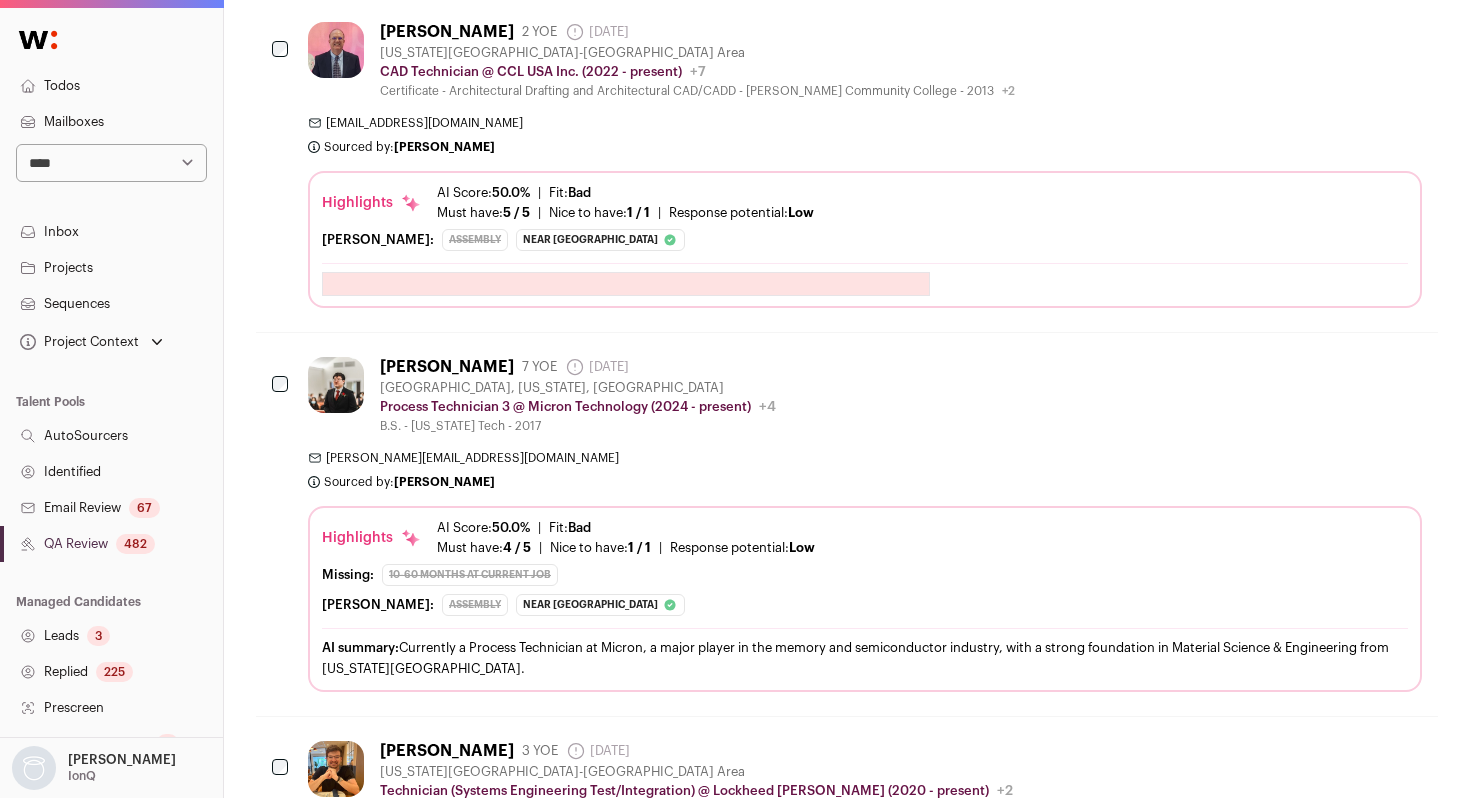 scroll, scrollTop: 974, scrollLeft: 0, axis: vertical 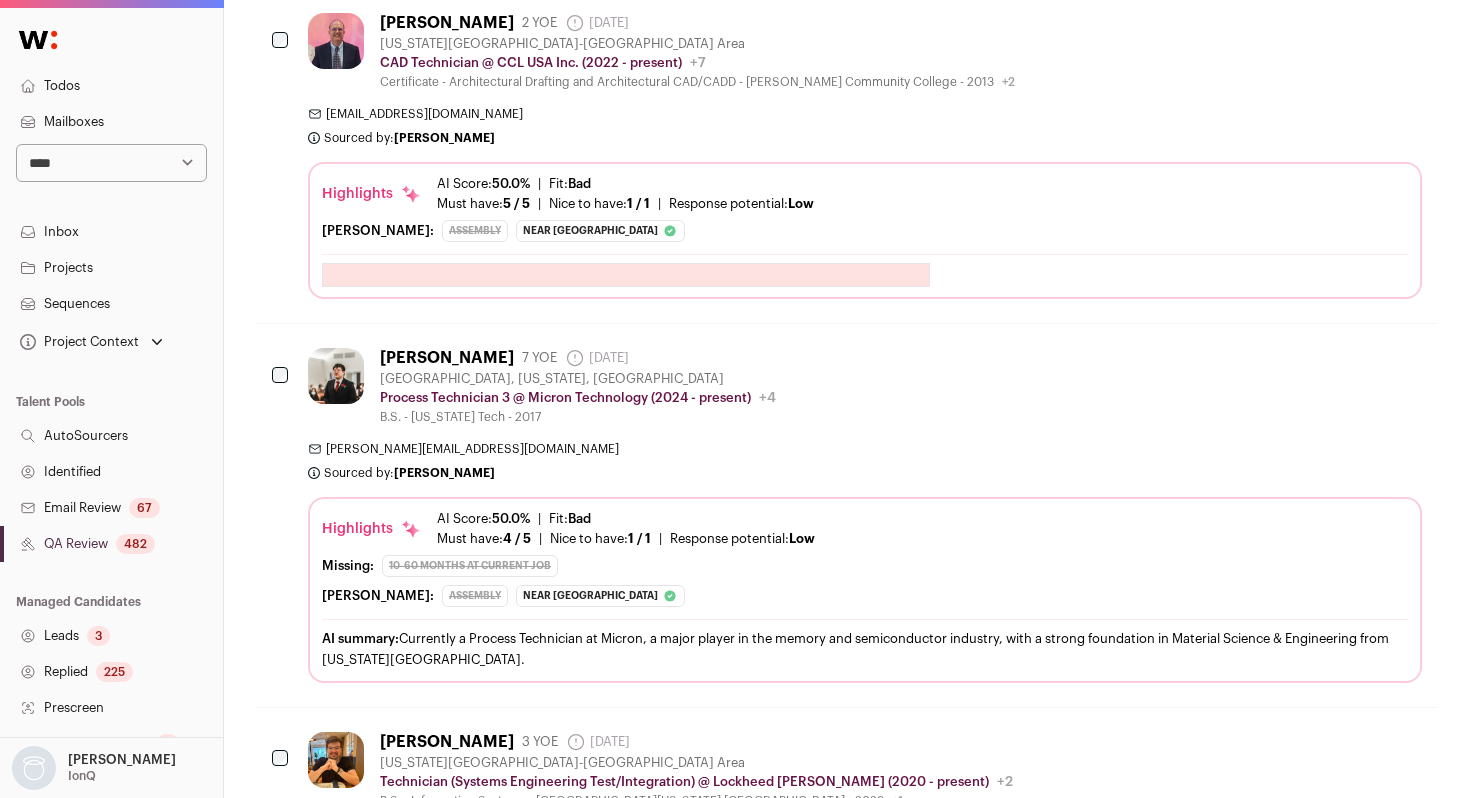 click on "[PERSON_NAME][EMAIL_ADDRESS][DOMAIN_NAME]" at bounding box center (865, 449) 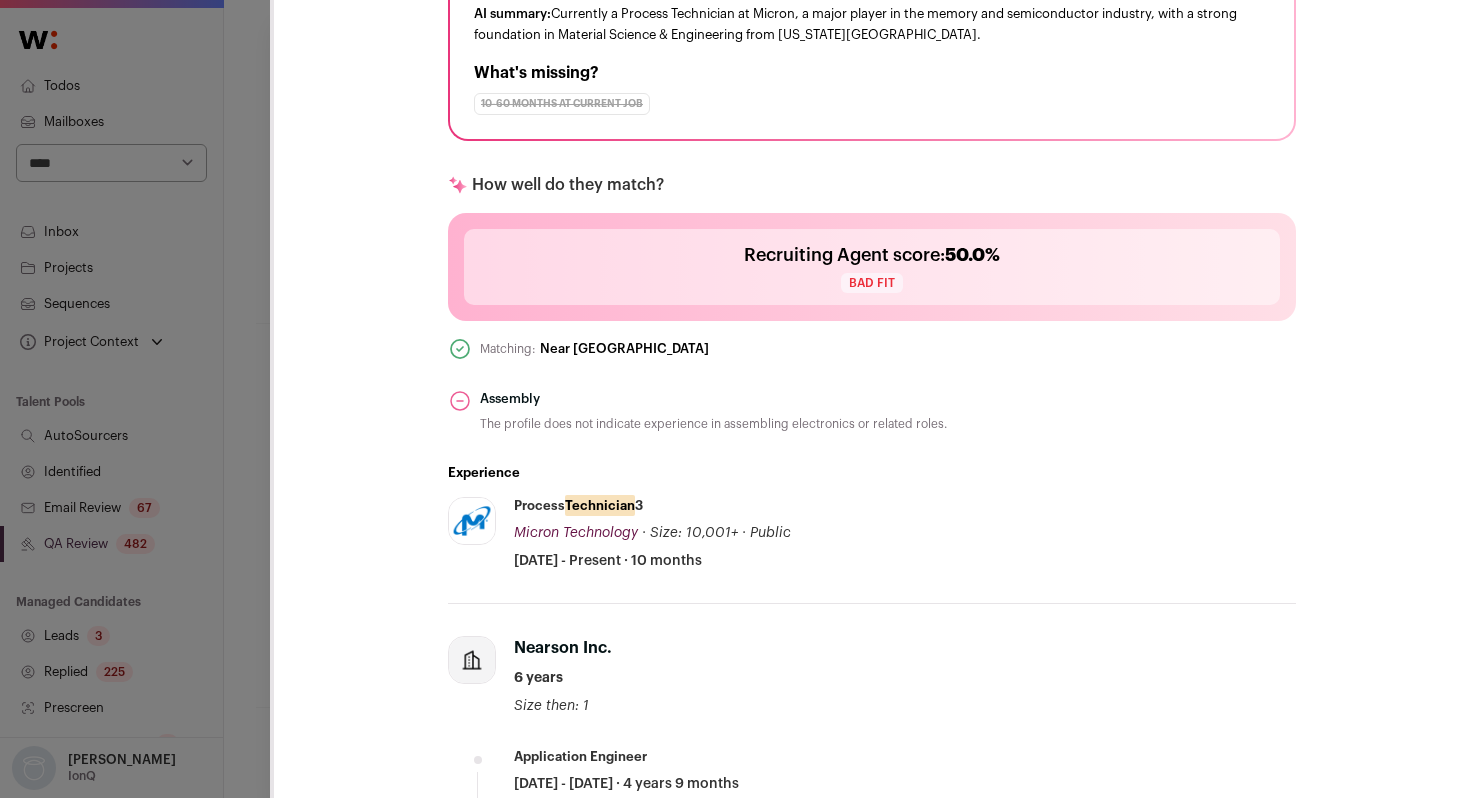 scroll, scrollTop: 513, scrollLeft: 0, axis: vertical 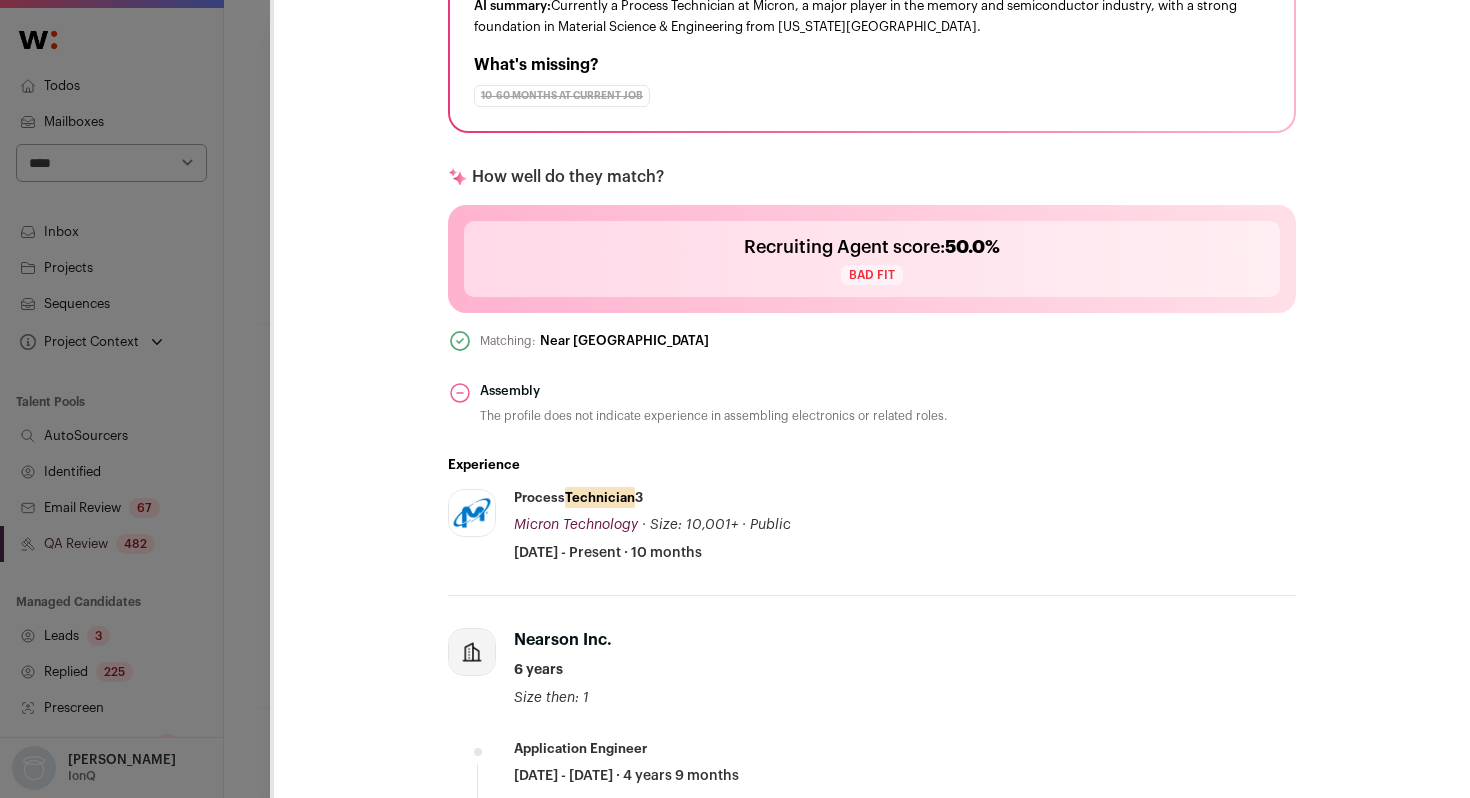 click on "[PERSON_NAME]
7 YOE
[DATE]
Admin only. The last time the profile was updated.
[GEOGRAPHIC_DATA], [US_STATE], [GEOGRAPHIC_DATA]
Process  Technician  3 @ Micron Technology
B.S. - [US_STATE] Tech - 2017
Highlights" at bounding box center [872, 650] 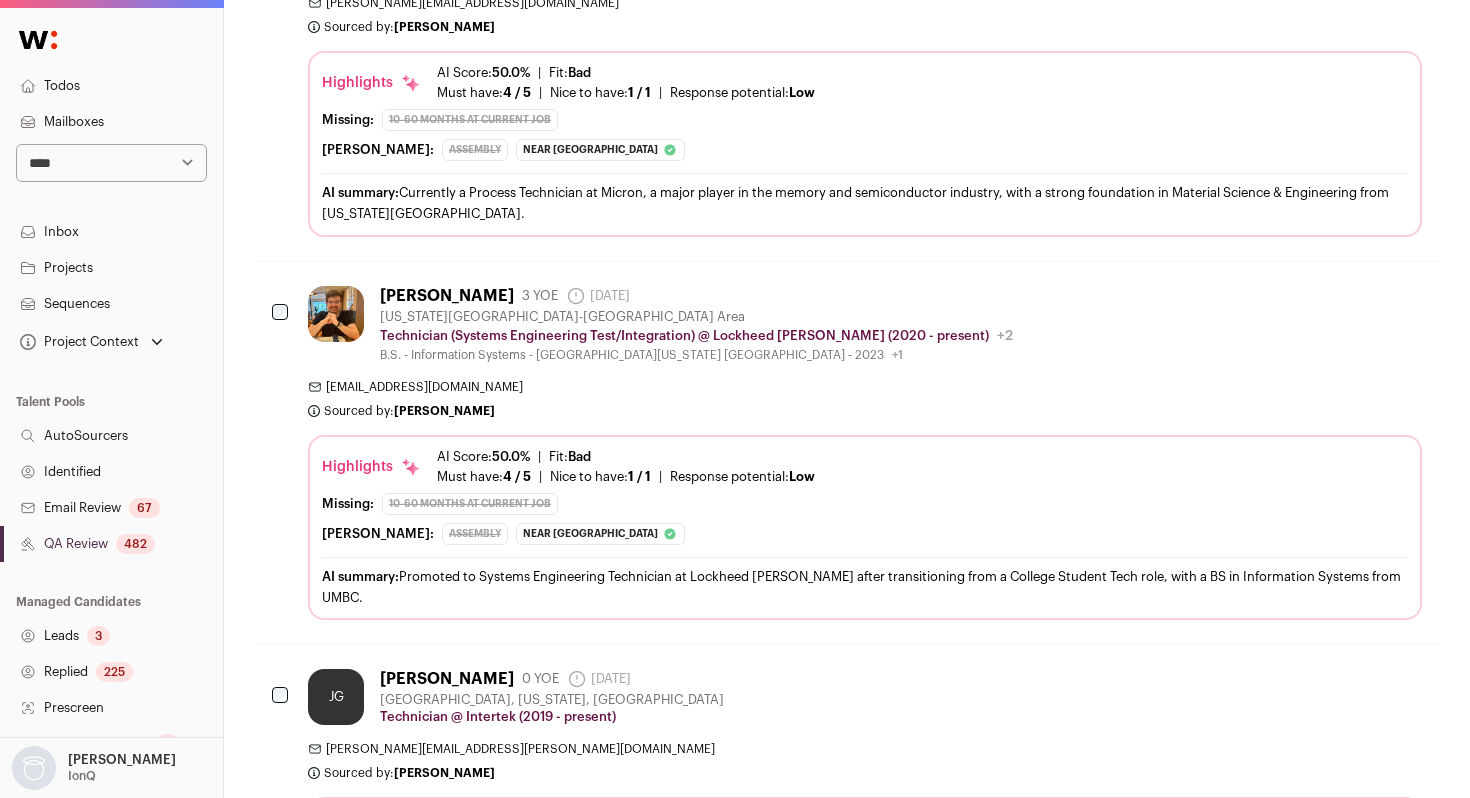 scroll, scrollTop: 1614, scrollLeft: 0, axis: vertical 